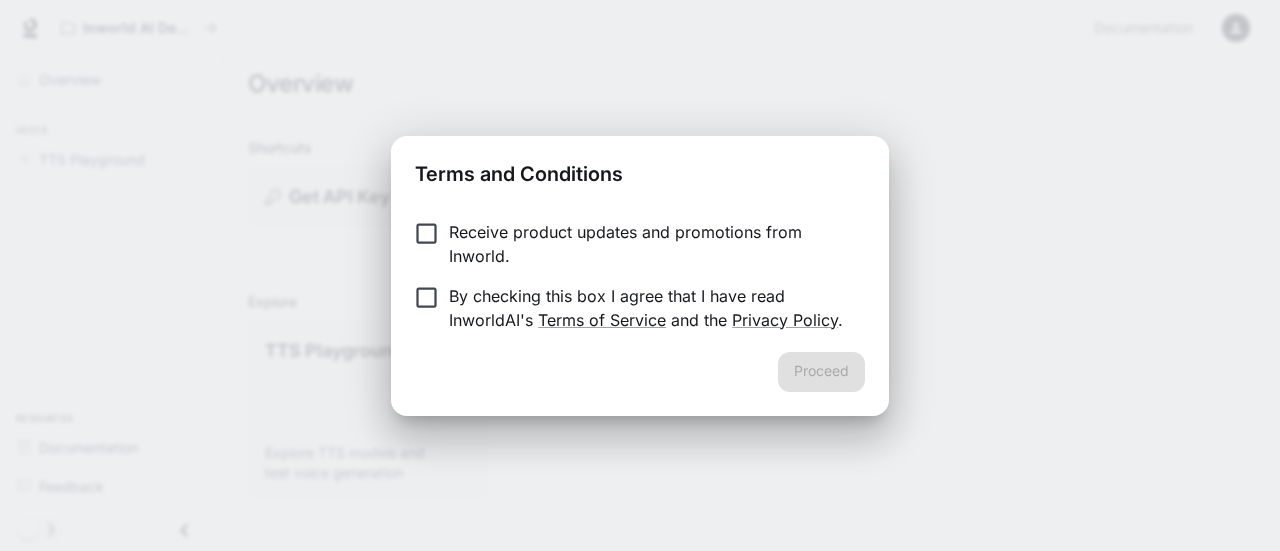 scroll, scrollTop: 0, scrollLeft: 0, axis: both 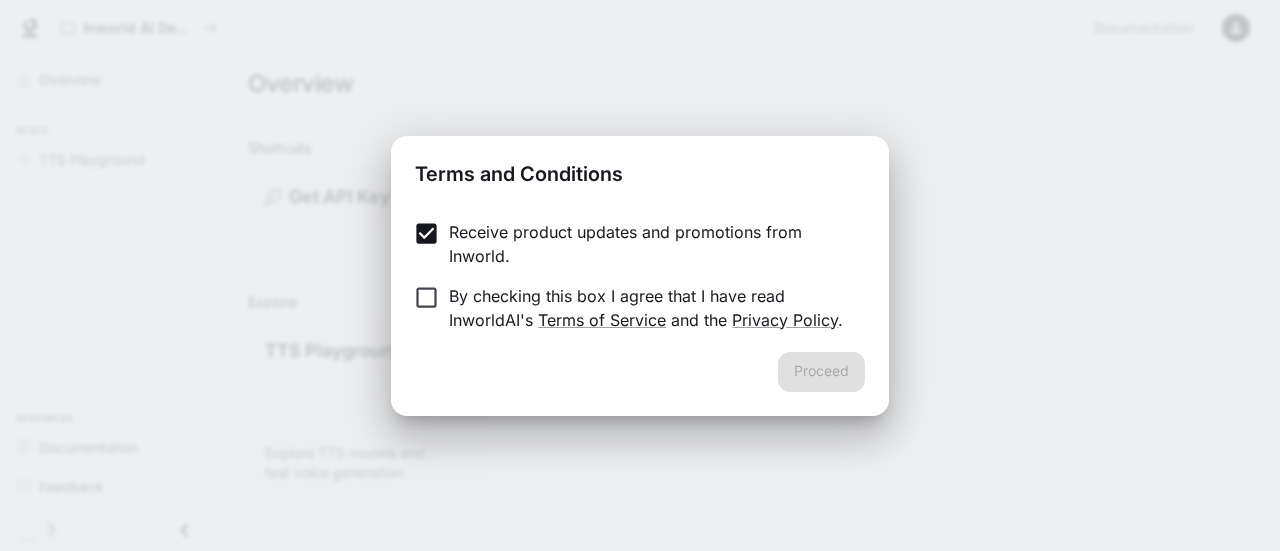 click on "Receive product updates and promotions from Inworld. By checking this box I agree that I have read InworldAI's   Terms of Service   and the   Privacy Policy ." at bounding box center (640, 276) 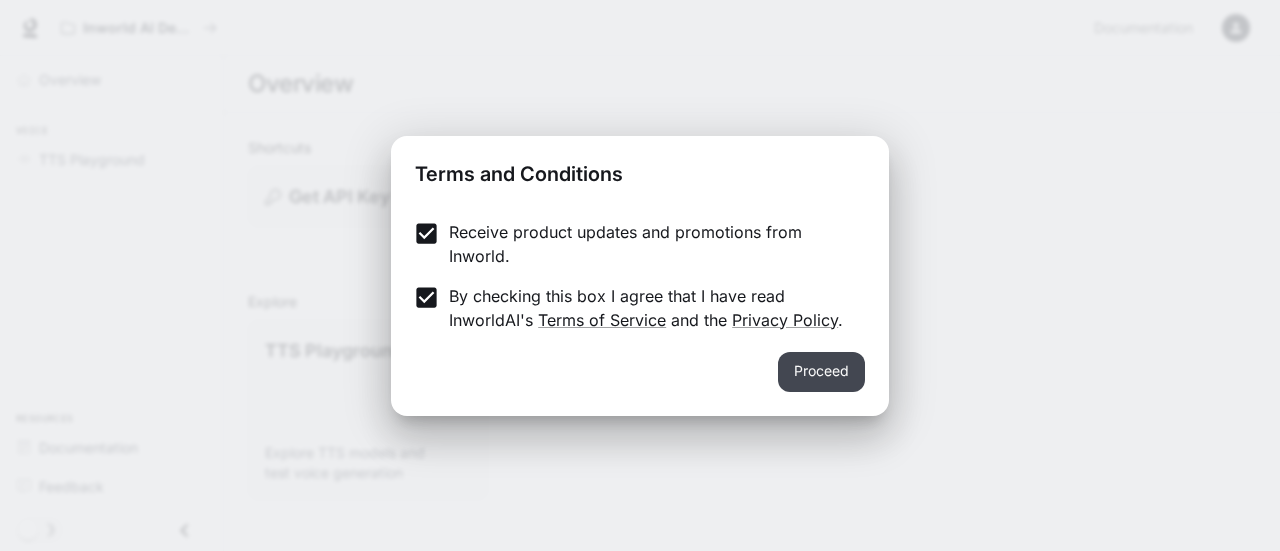 click on "Proceed" at bounding box center [821, 372] 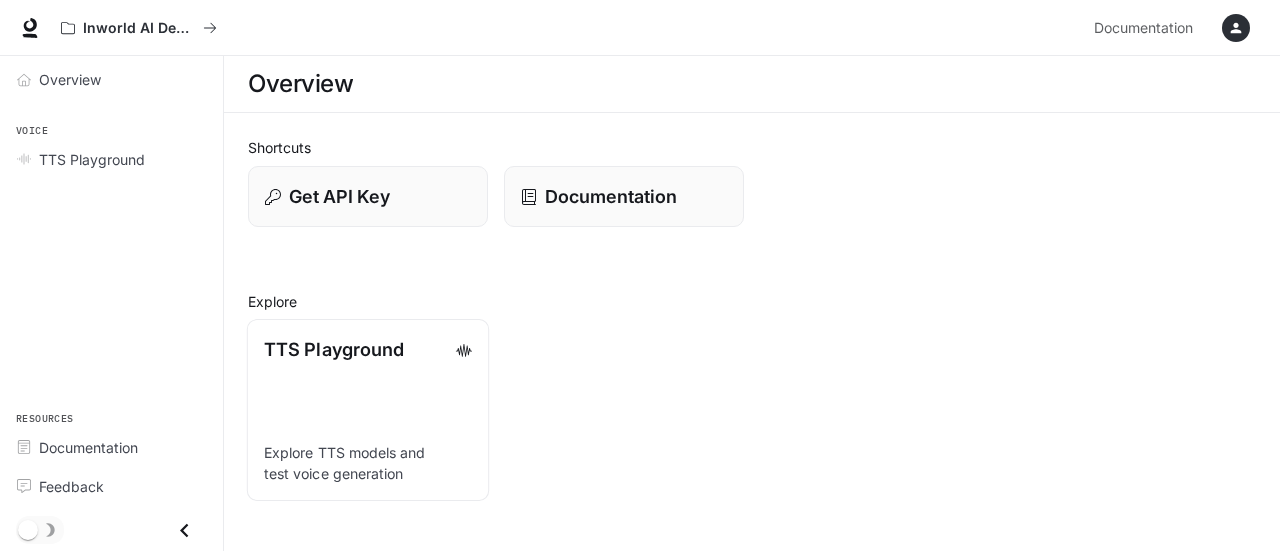 click on "TTS Playground Explore TTS models and test voice generation" at bounding box center (368, 410) 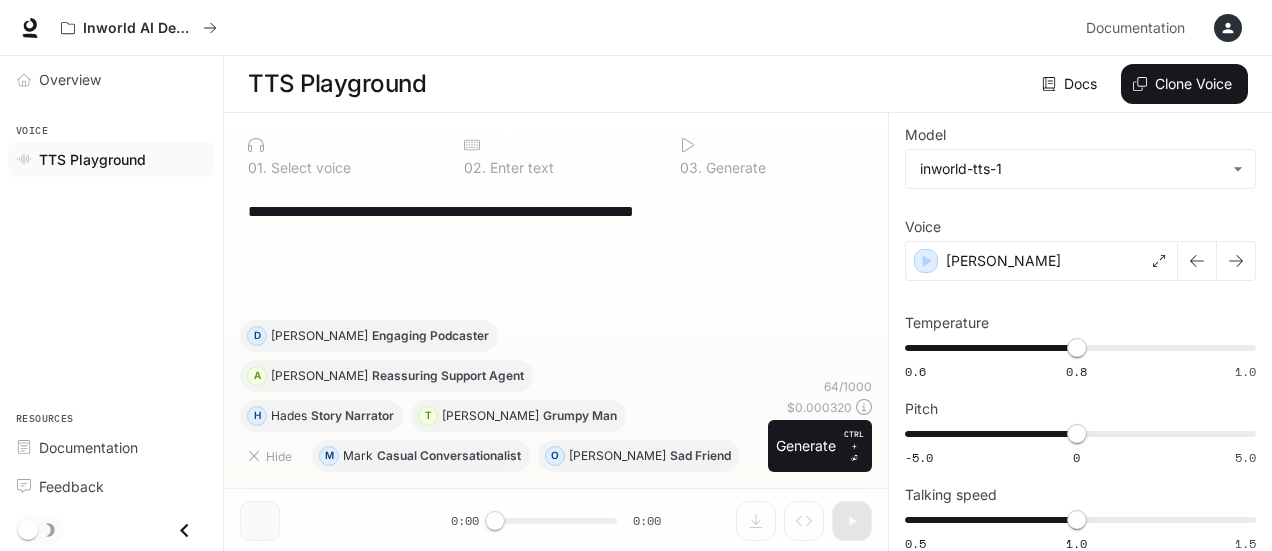 scroll, scrollTop: 3, scrollLeft: 0, axis: vertical 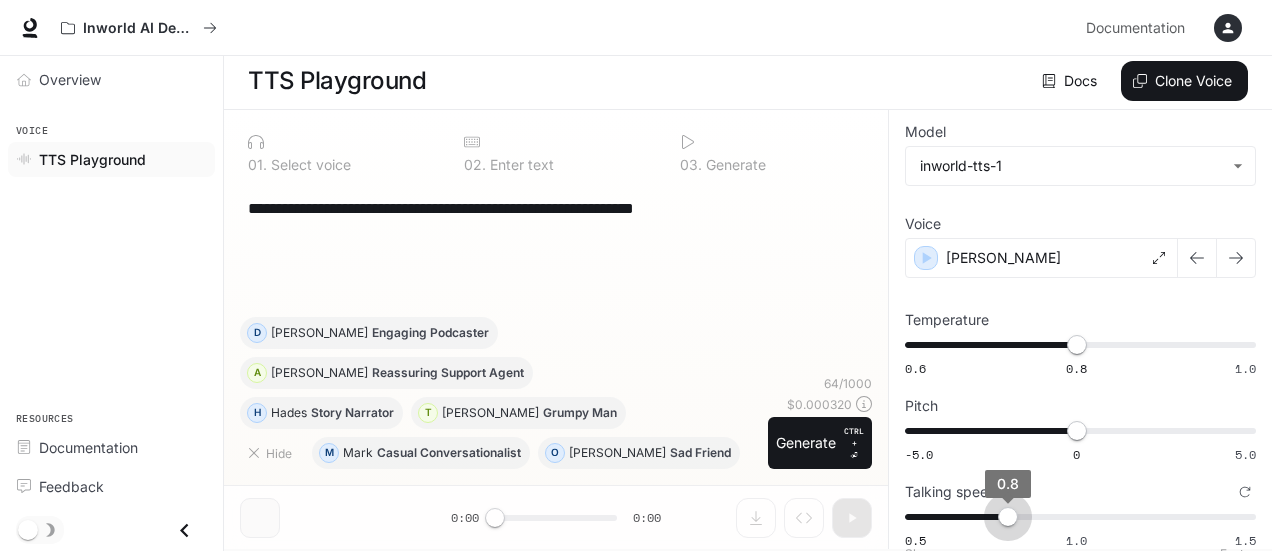 type on "***" 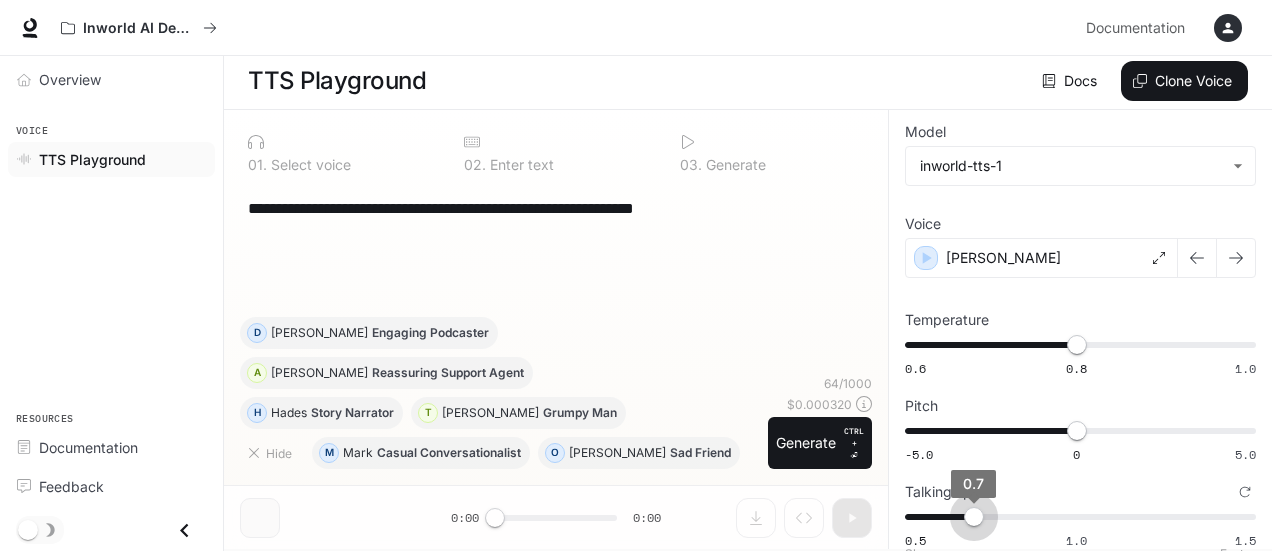drag, startPoint x: 1076, startPoint y: 513, endPoint x: 977, endPoint y: 505, distance: 99.32271 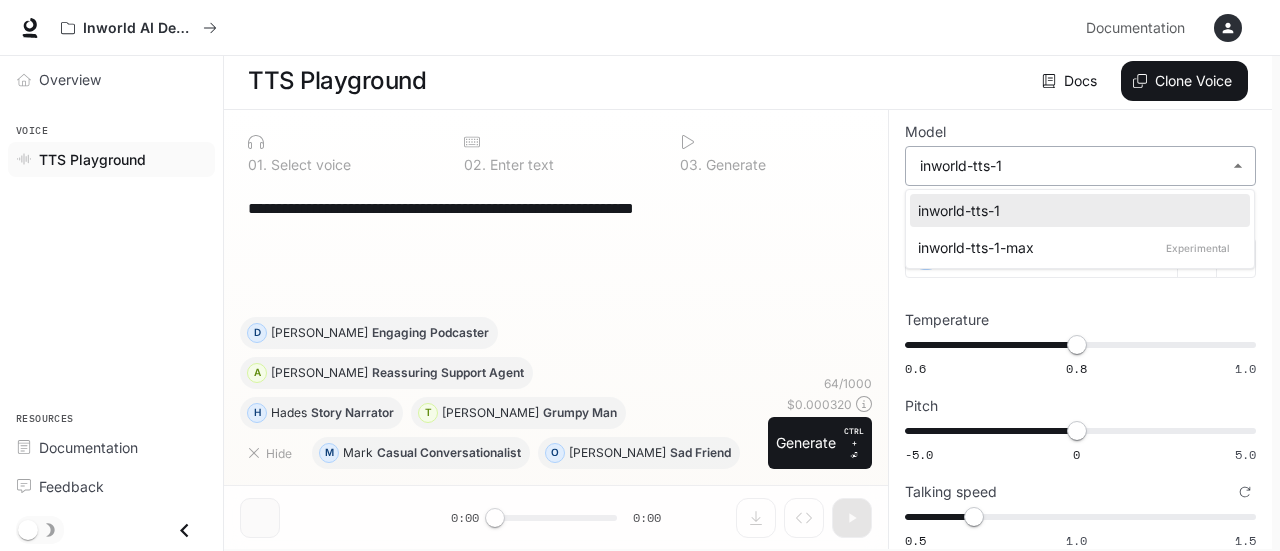 click on "**********" at bounding box center (640, 273) 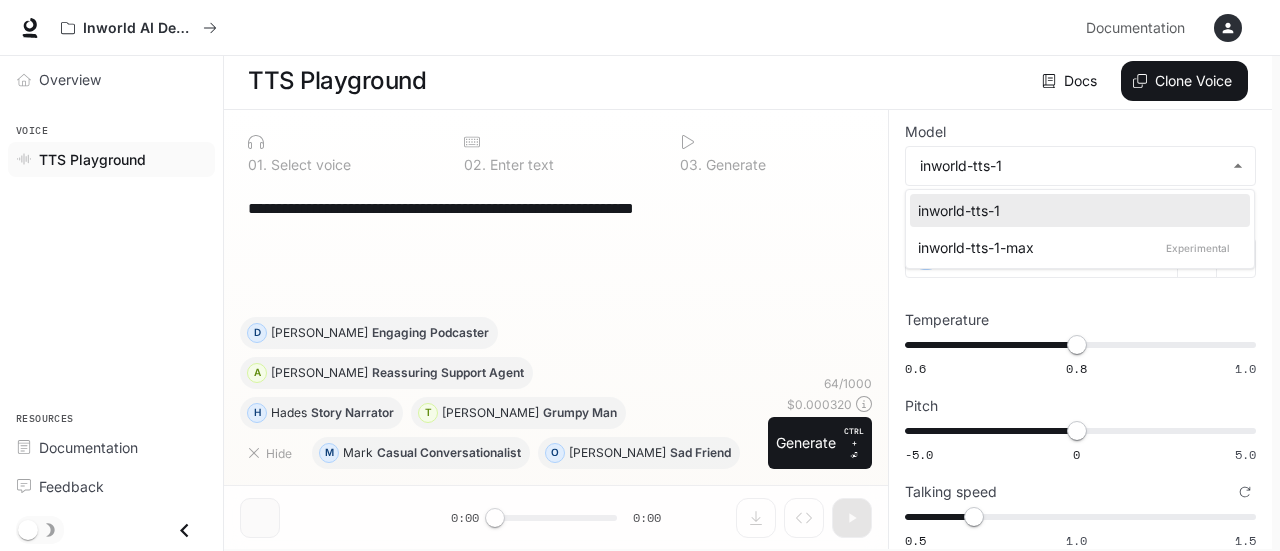 click on "inworld-tts-1-max Experimental" at bounding box center (1076, 247) 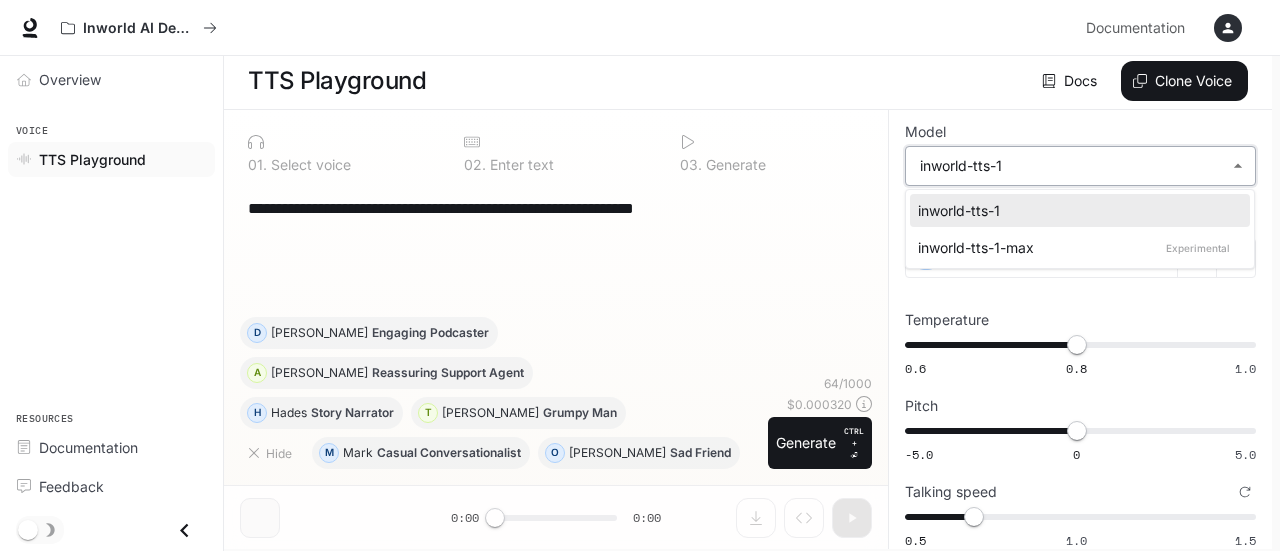 type on "**********" 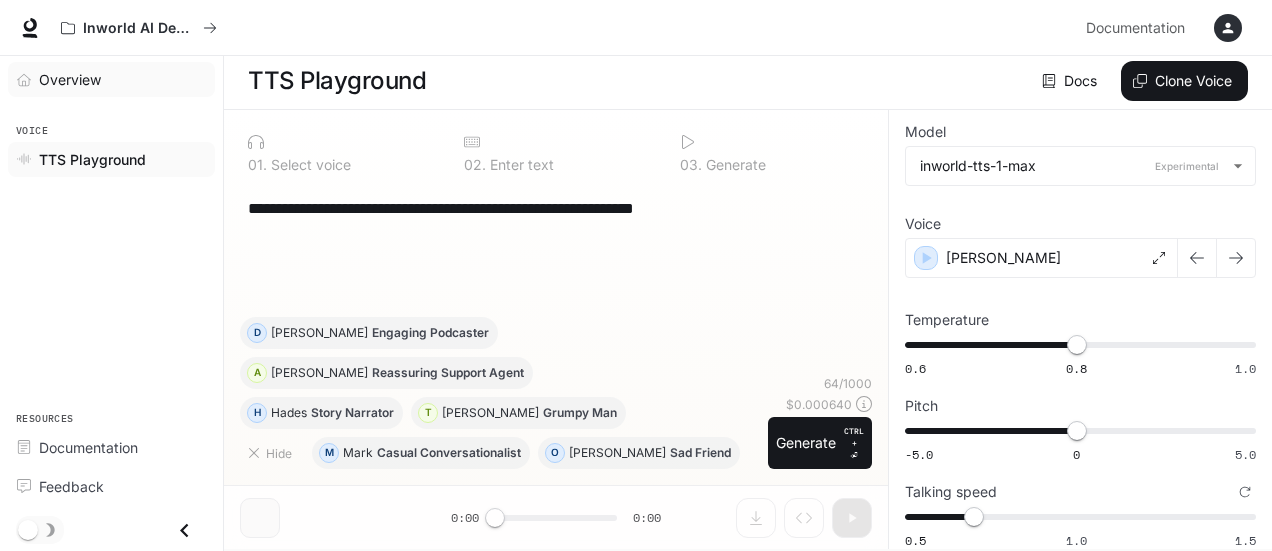 click on "Overview" at bounding box center [70, 79] 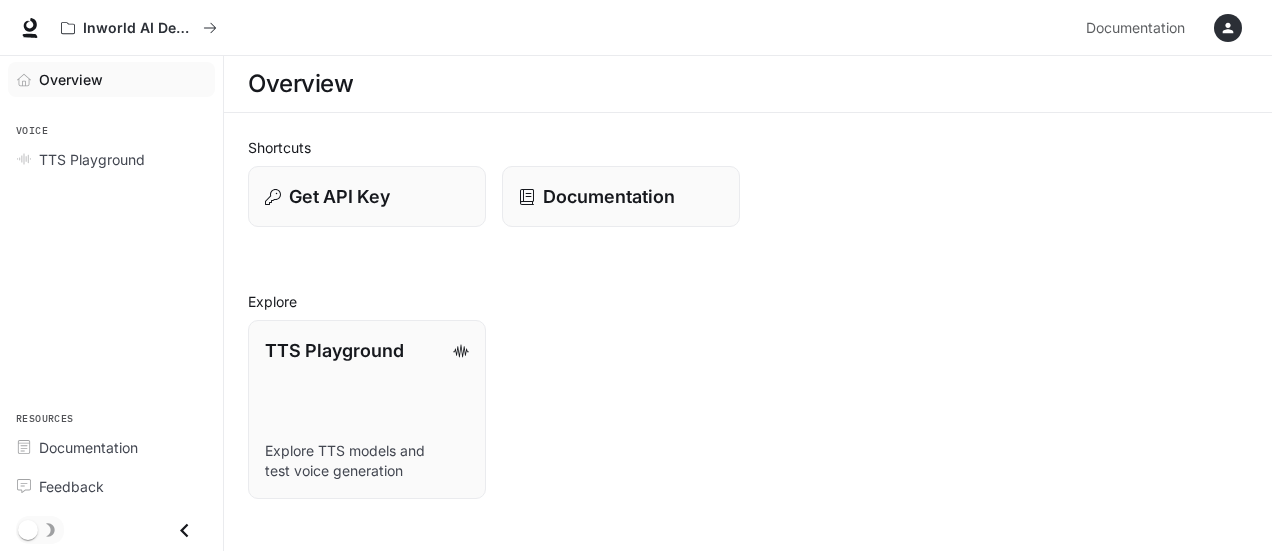 scroll, scrollTop: 0, scrollLeft: 0, axis: both 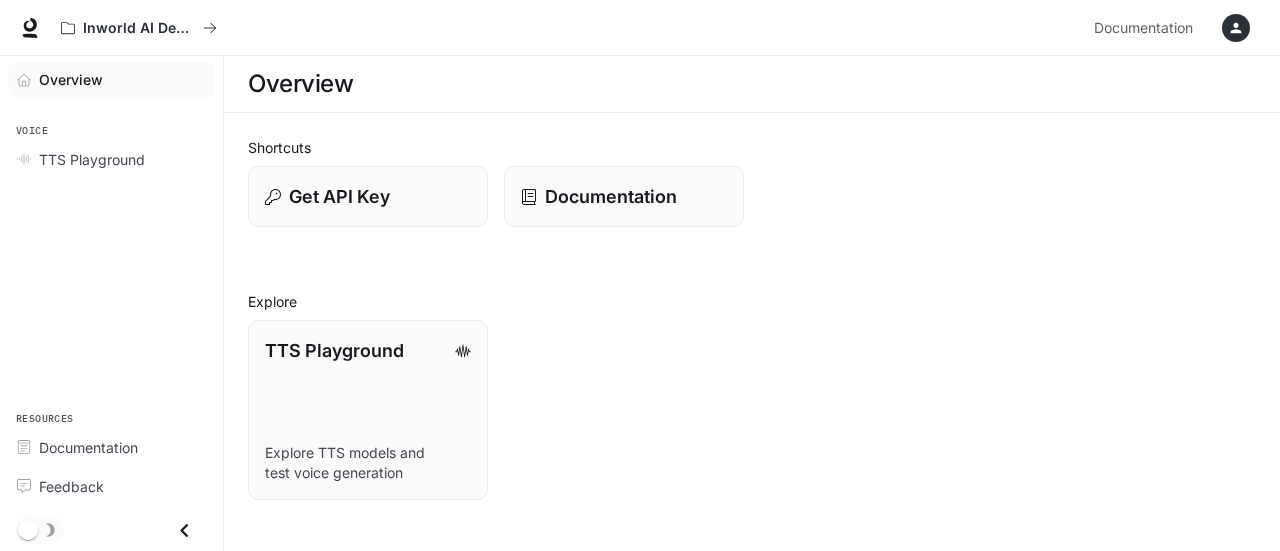click 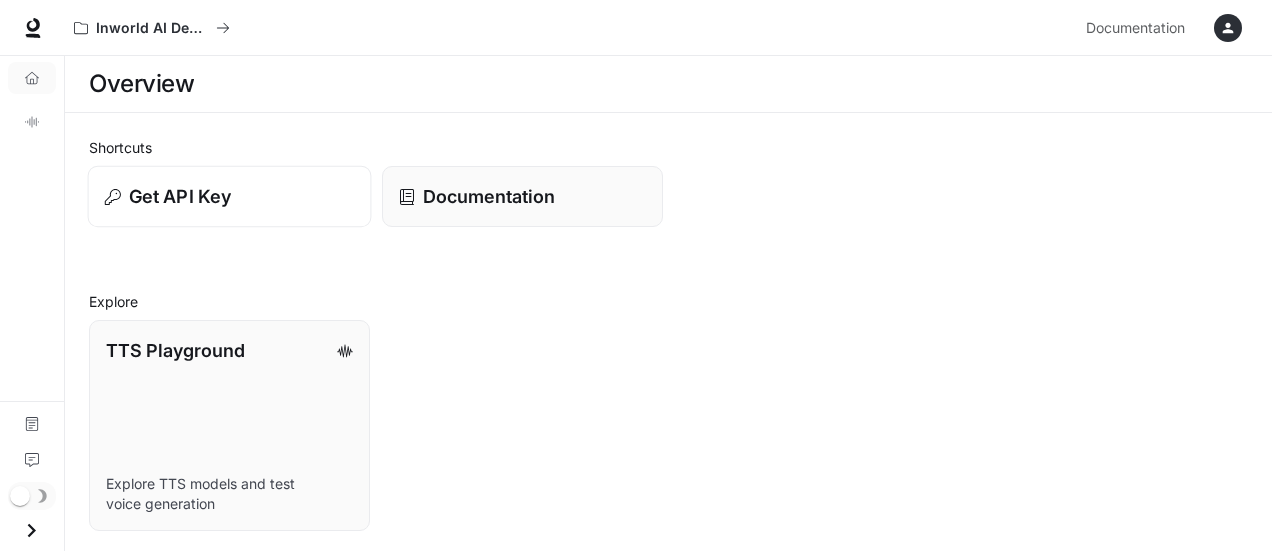 click on "Get API Key" at bounding box center [180, 196] 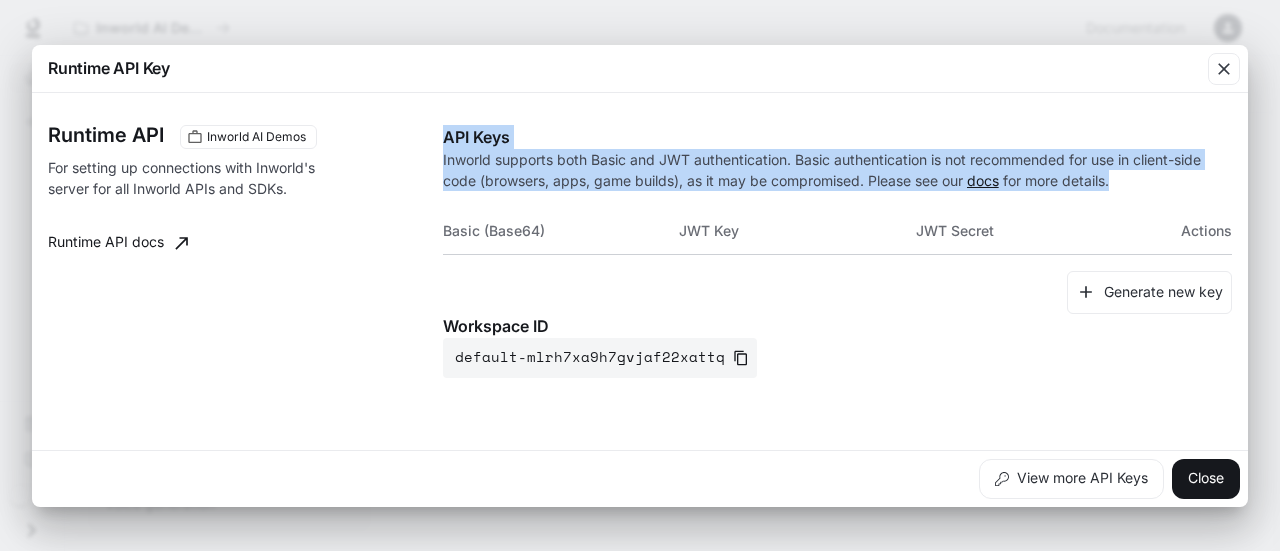 drag, startPoint x: 443, startPoint y: 135, endPoint x: 1120, endPoint y: 179, distance: 678.42834 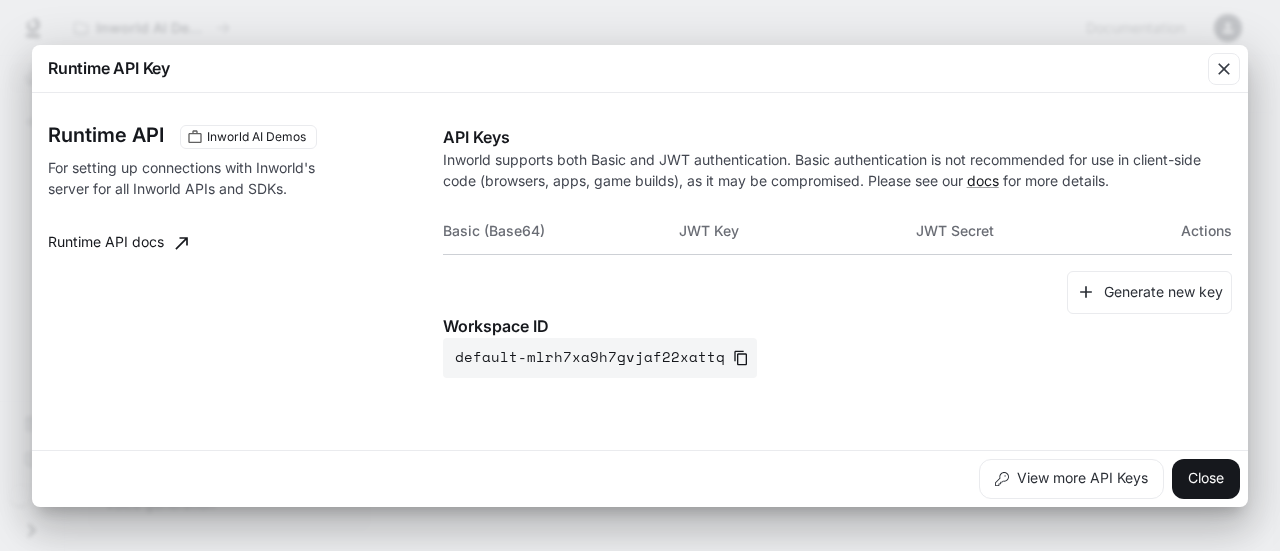 click on "Runtime API Inworld AI Demos For setting up connections with Inworld's server for all Inworld APIs and SDKs. Runtime API docs" at bounding box center [245, 251] 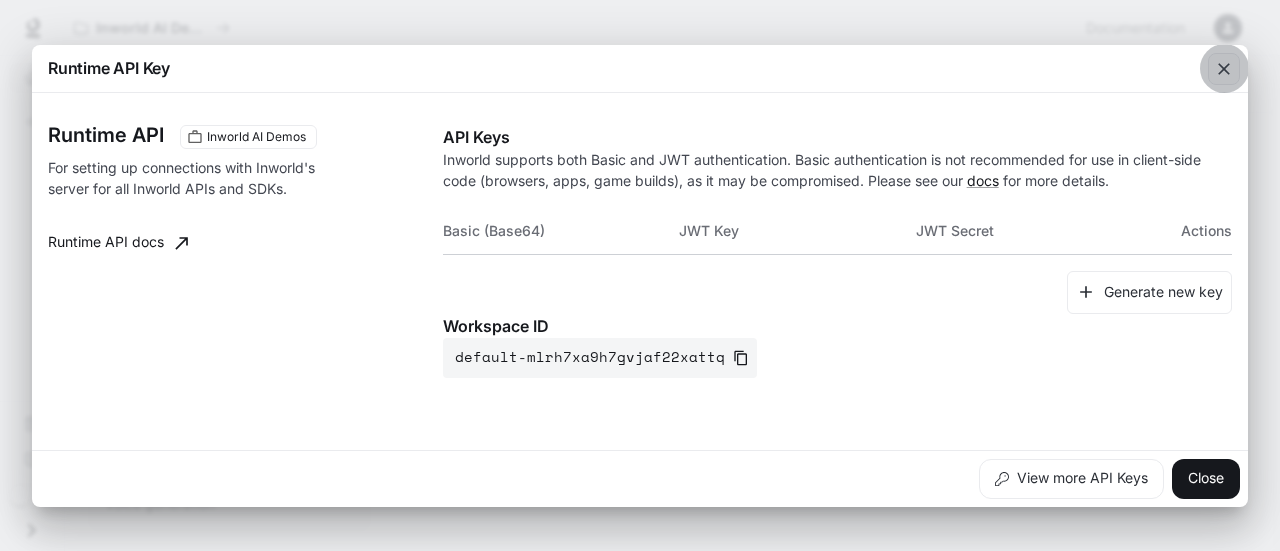 click 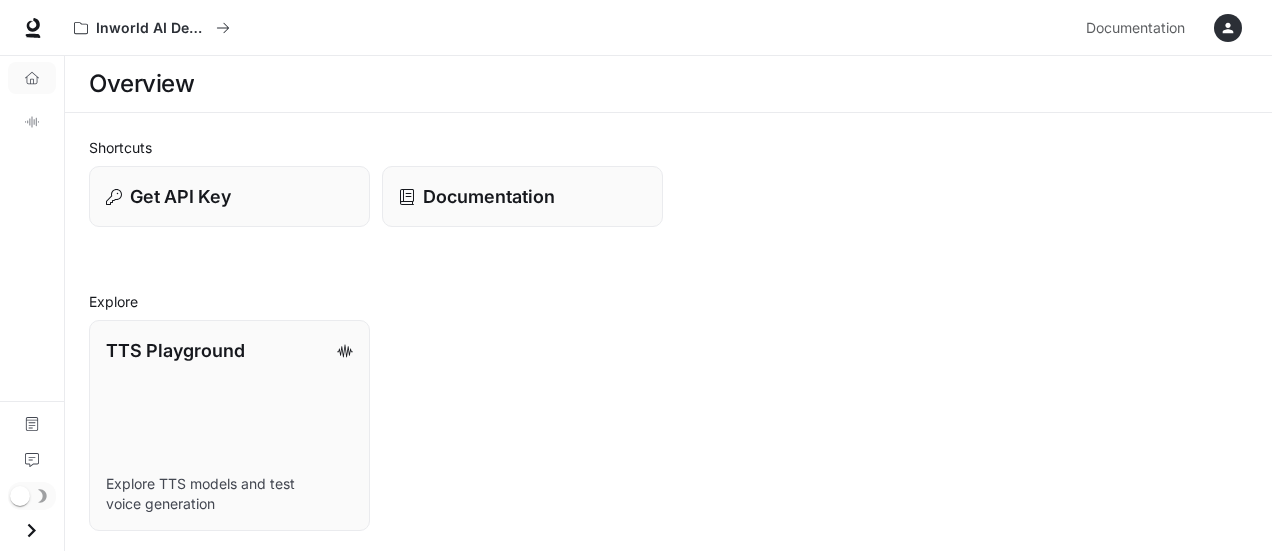 scroll, scrollTop: 2, scrollLeft: 0, axis: vertical 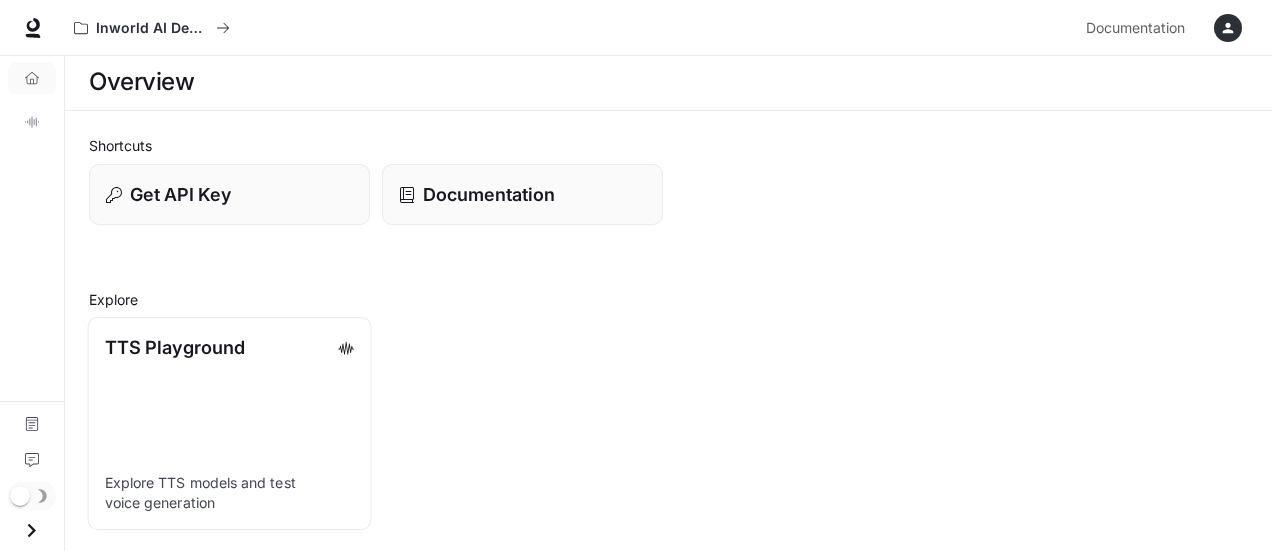click on "TTS Playground Explore TTS models and test voice generation" at bounding box center (230, 423) 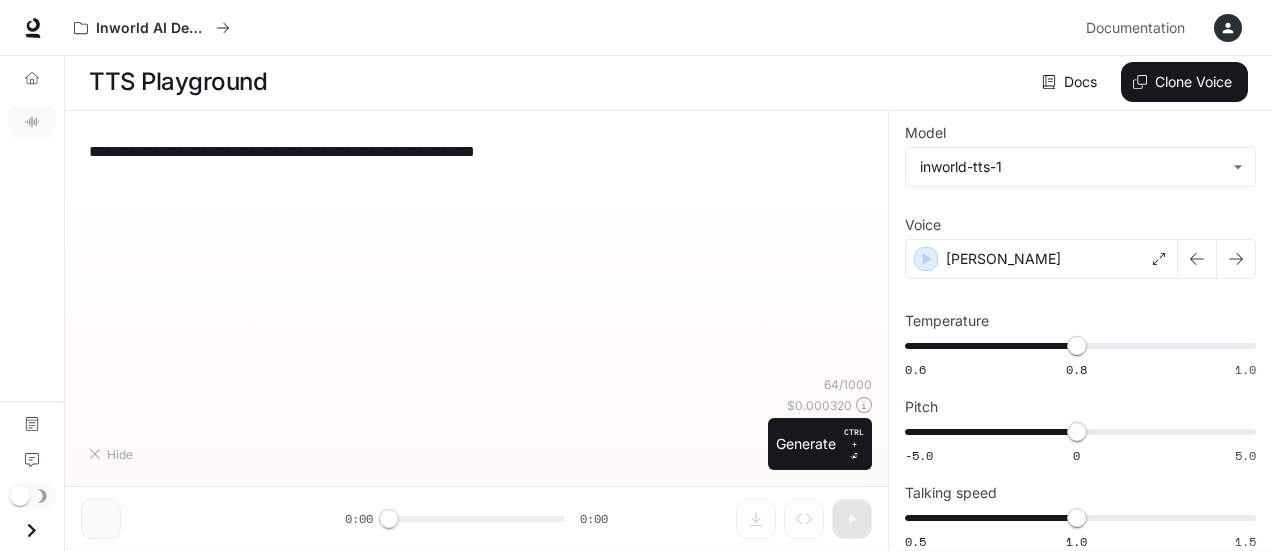 type on "**********" 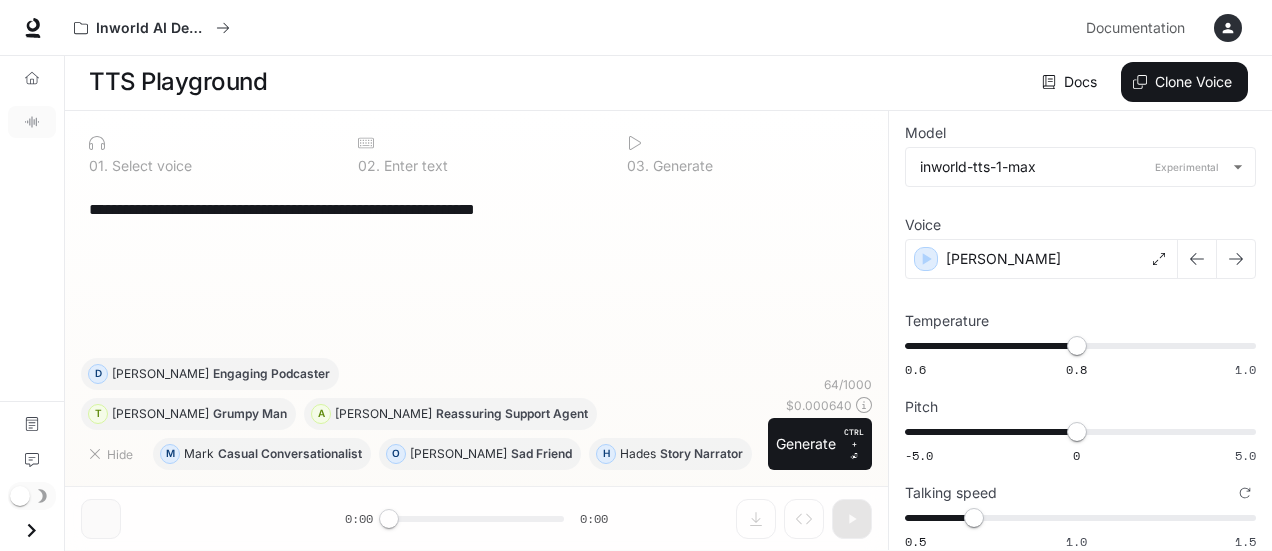 scroll, scrollTop: 3, scrollLeft: 0, axis: vertical 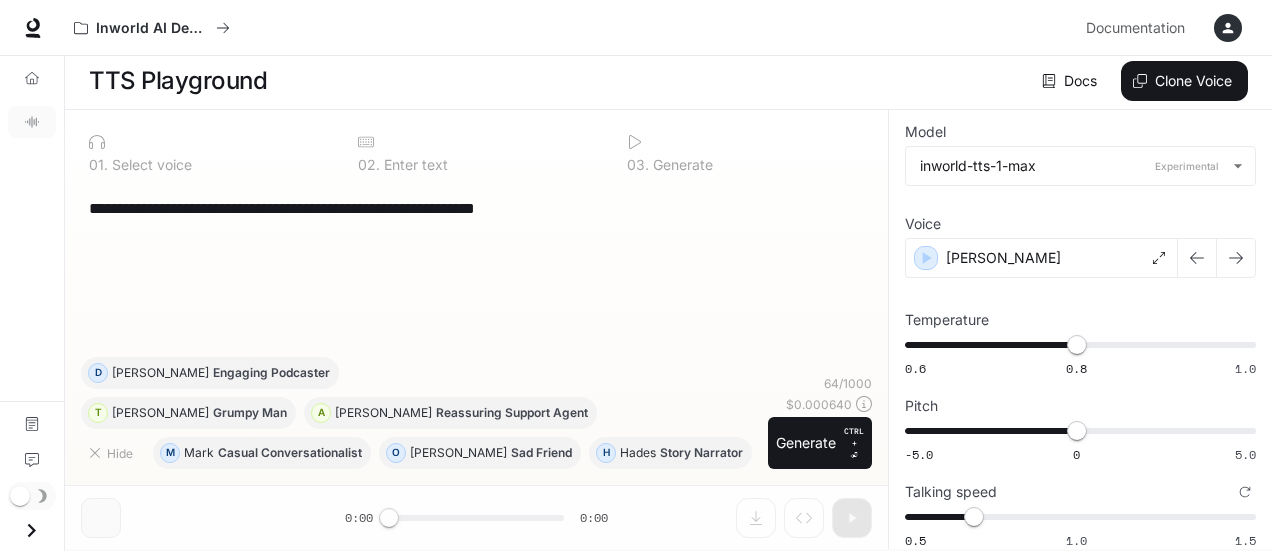 click on "**********" at bounding box center (476, 208) 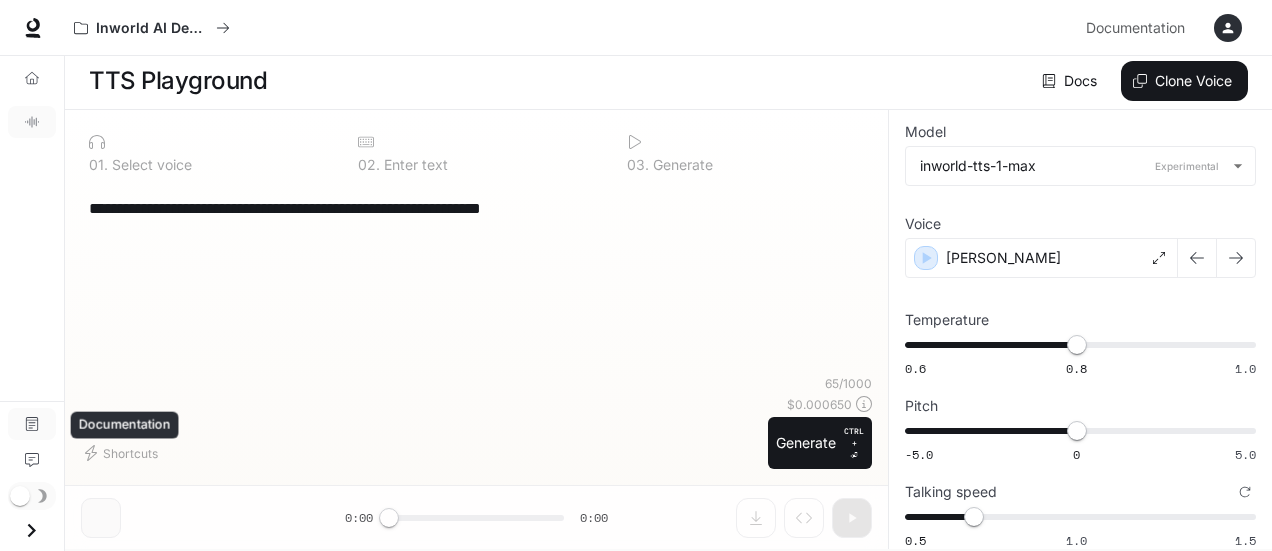type on "**********" 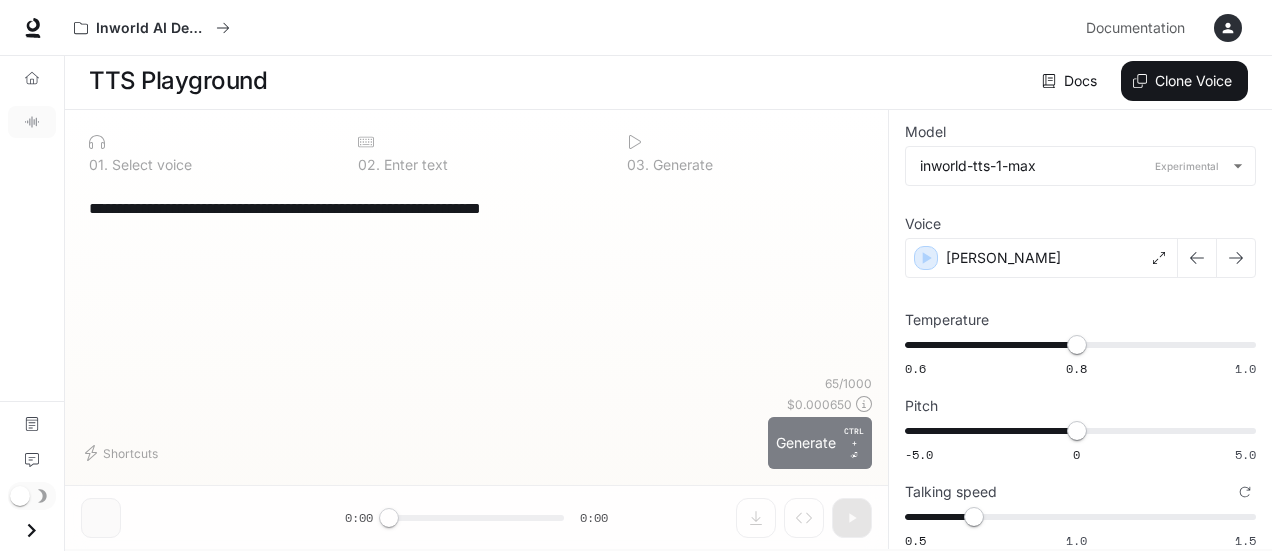 click on "Generate CTRL +  ⏎" at bounding box center [820, 443] 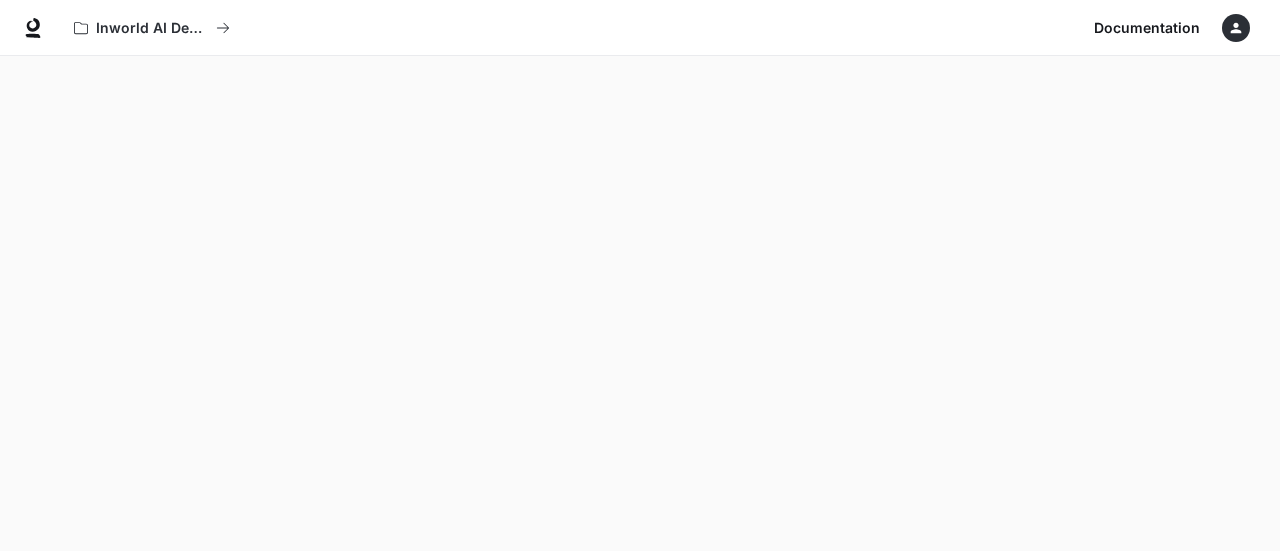 scroll, scrollTop: 0, scrollLeft: 0, axis: both 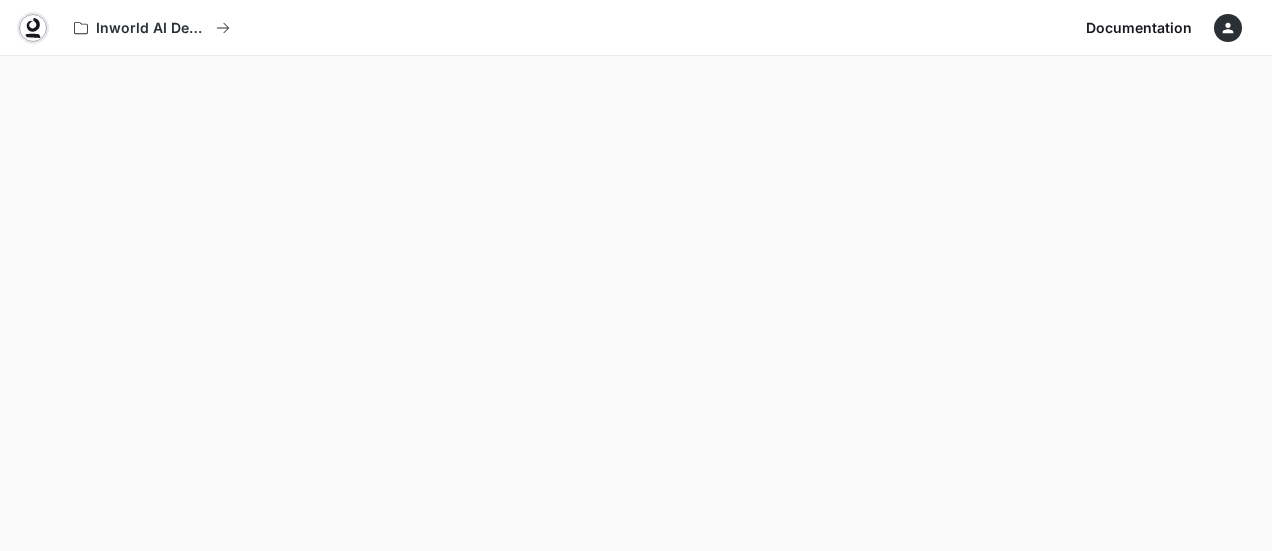 click at bounding box center (33, 28) 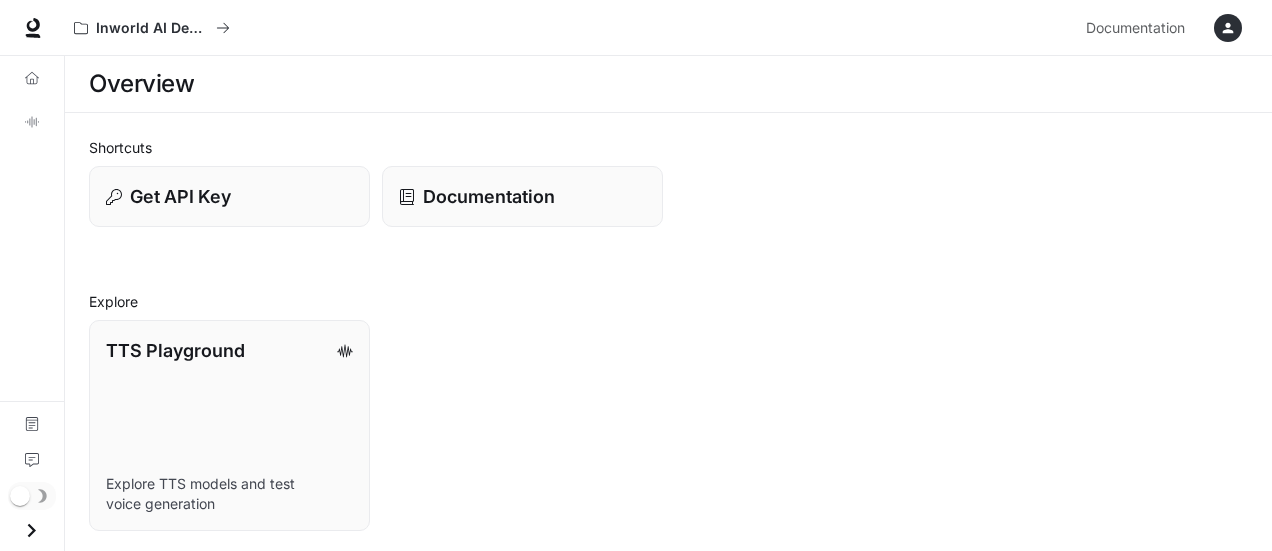 scroll, scrollTop: 0, scrollLeft: 0, axis: both 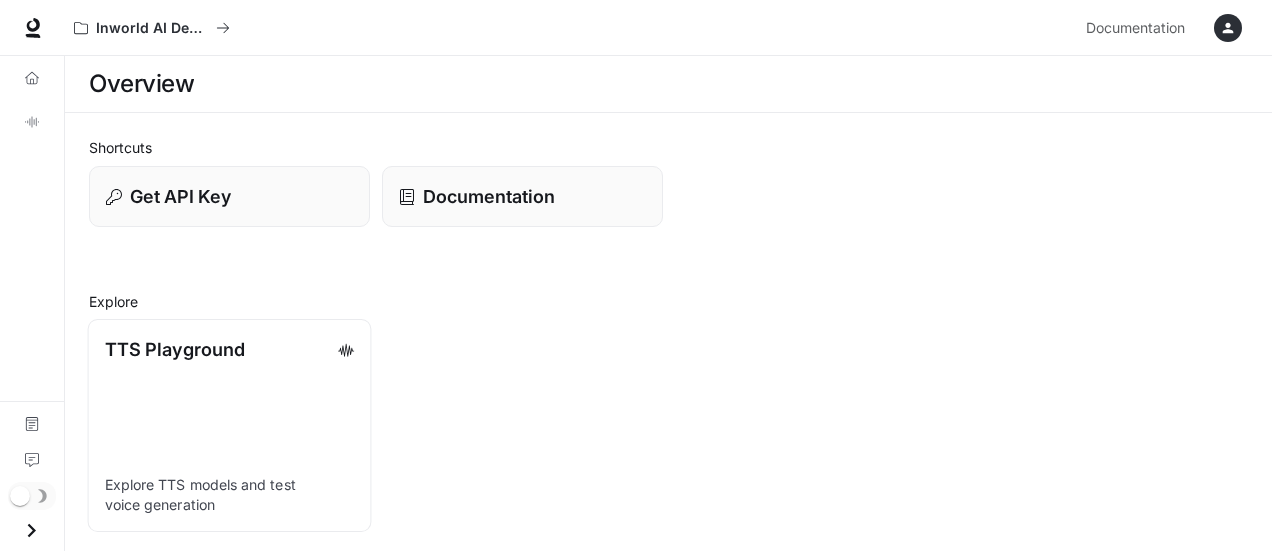 click on "TTS Playground Explore TTS models and test voice generation" at bounding box center (230, 425) 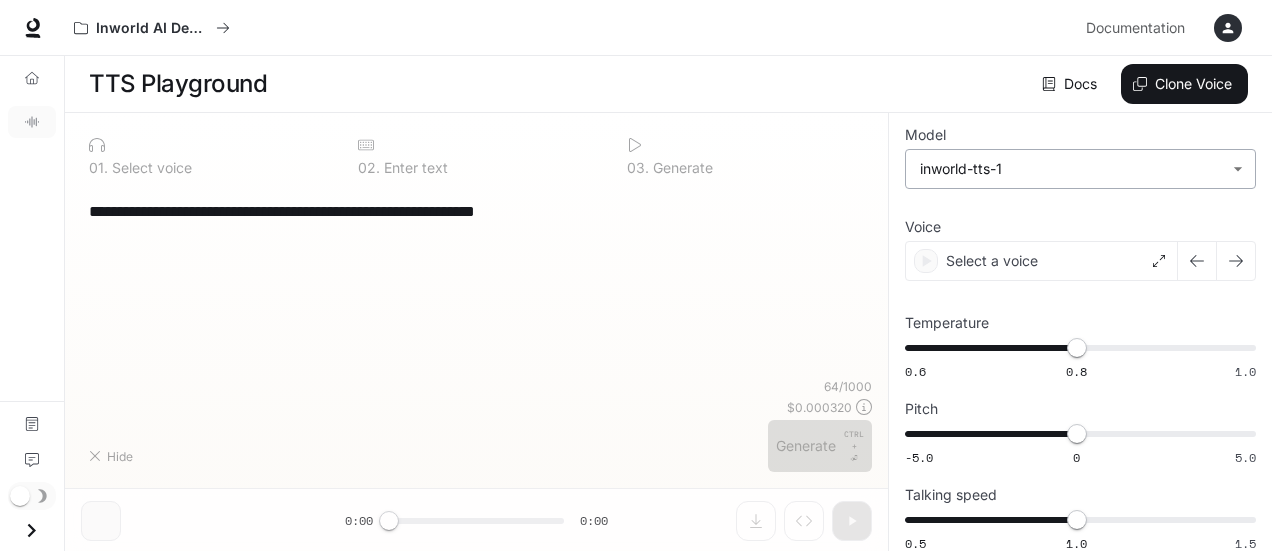 type on "**********" 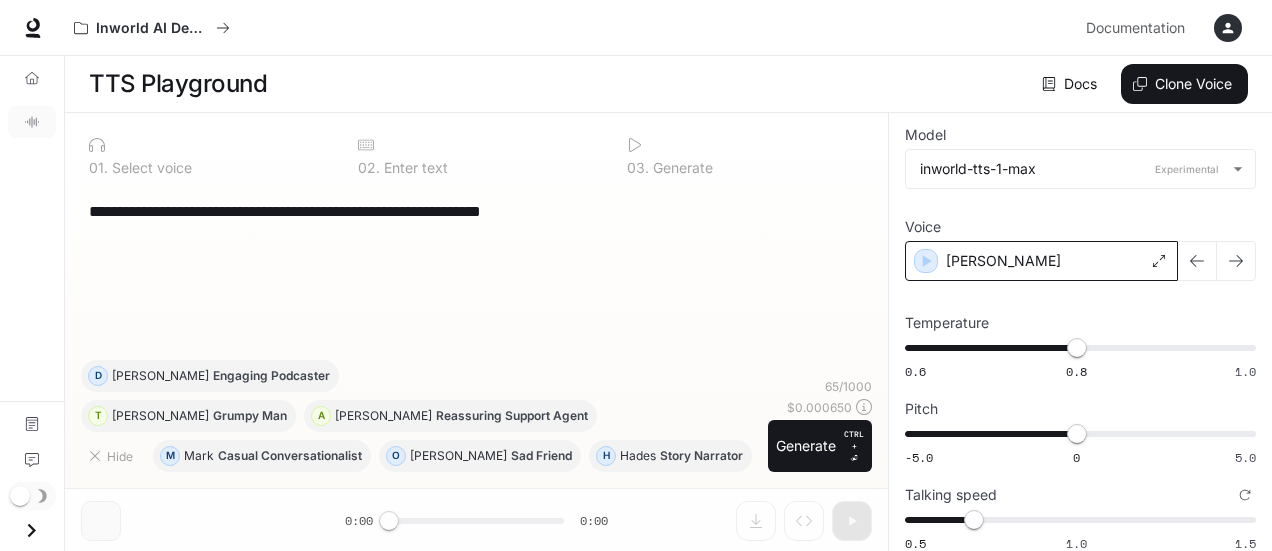 click 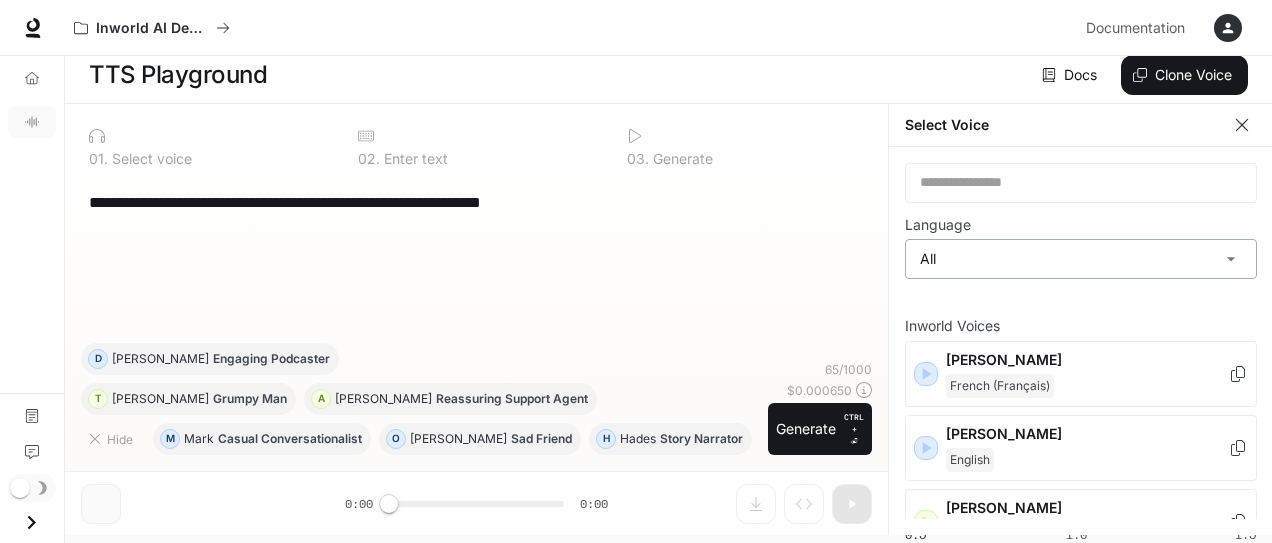 scroll, scrollTop: 11, scrollLeft: 0, axis: vertical 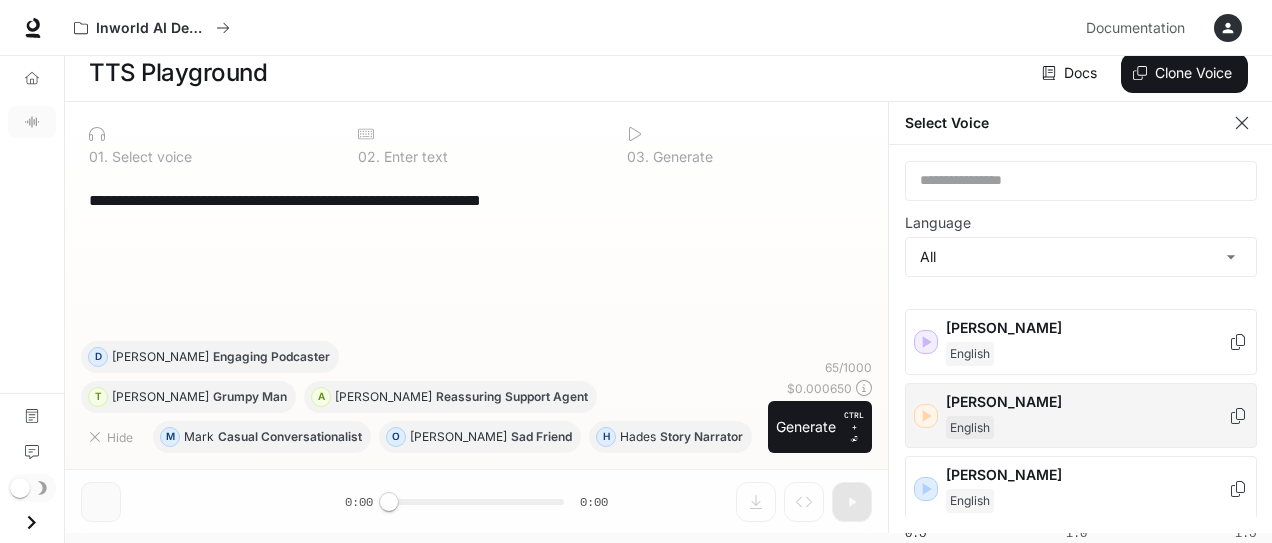 click on "Deborah" at bounding box center [1087, 402] 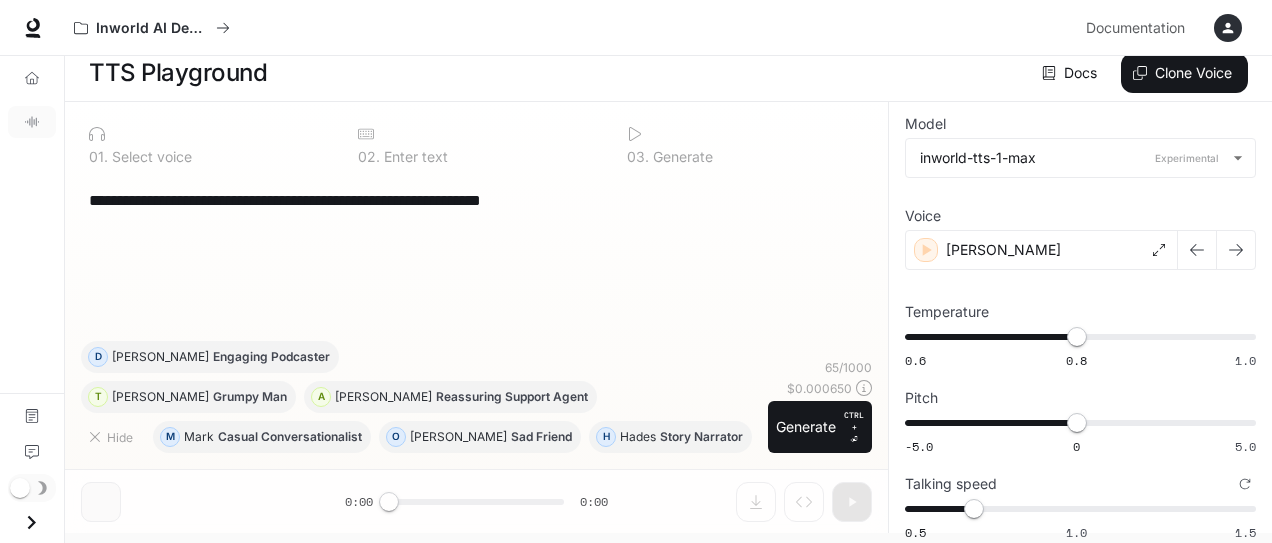 scroll, scrollTop: 3, scrollLeft: 0, axis: vertical 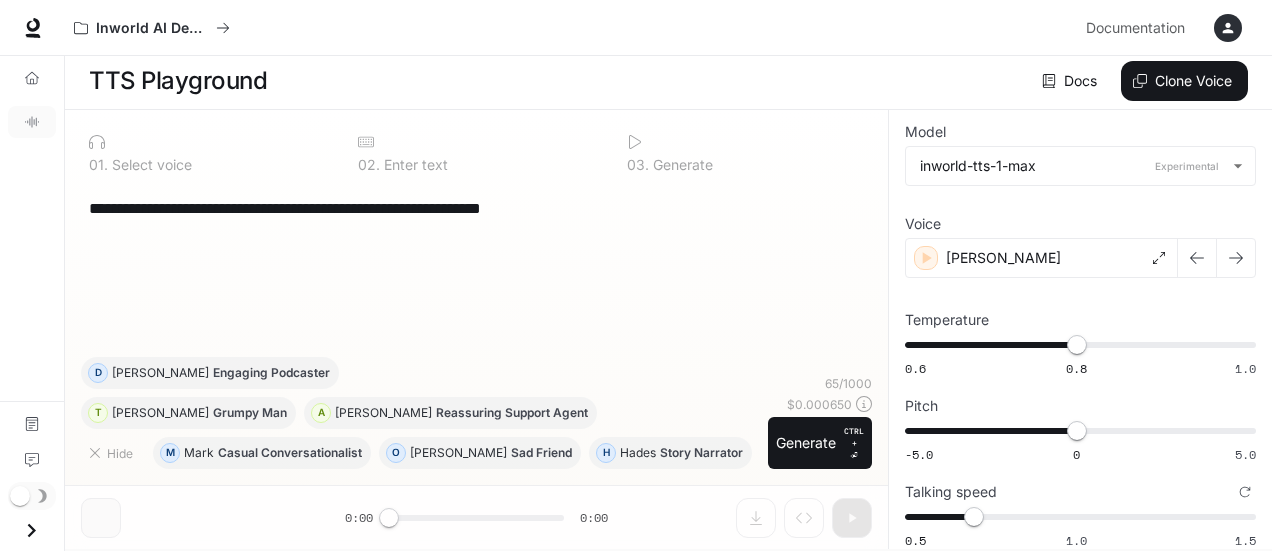 click on "**********" at bounding box center [476, 208] 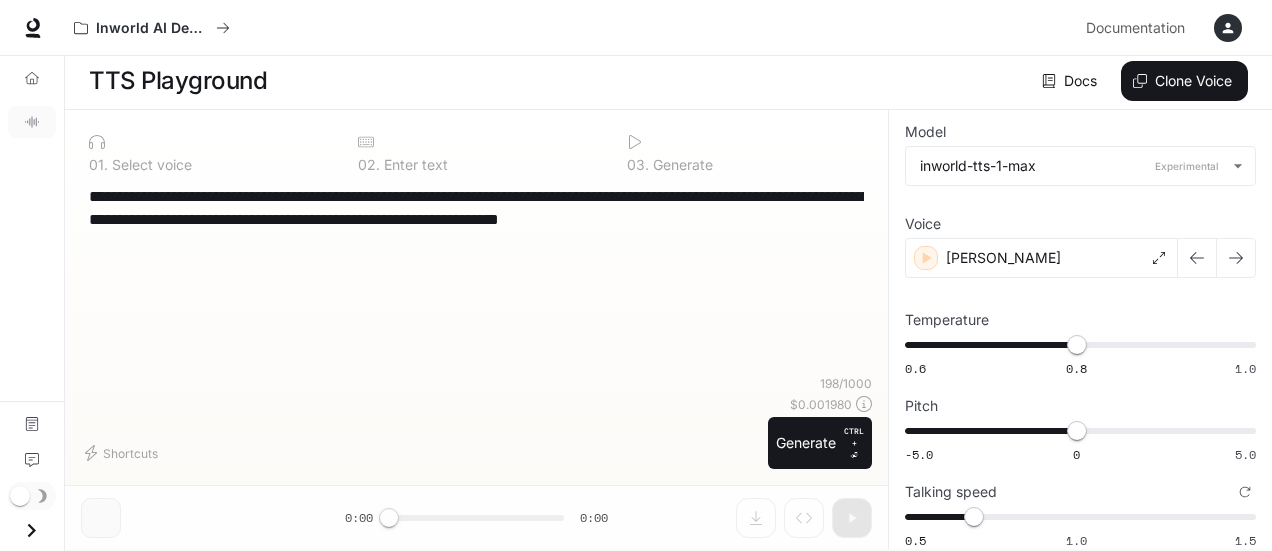 click on "**********" at bounding box center (476, 208) 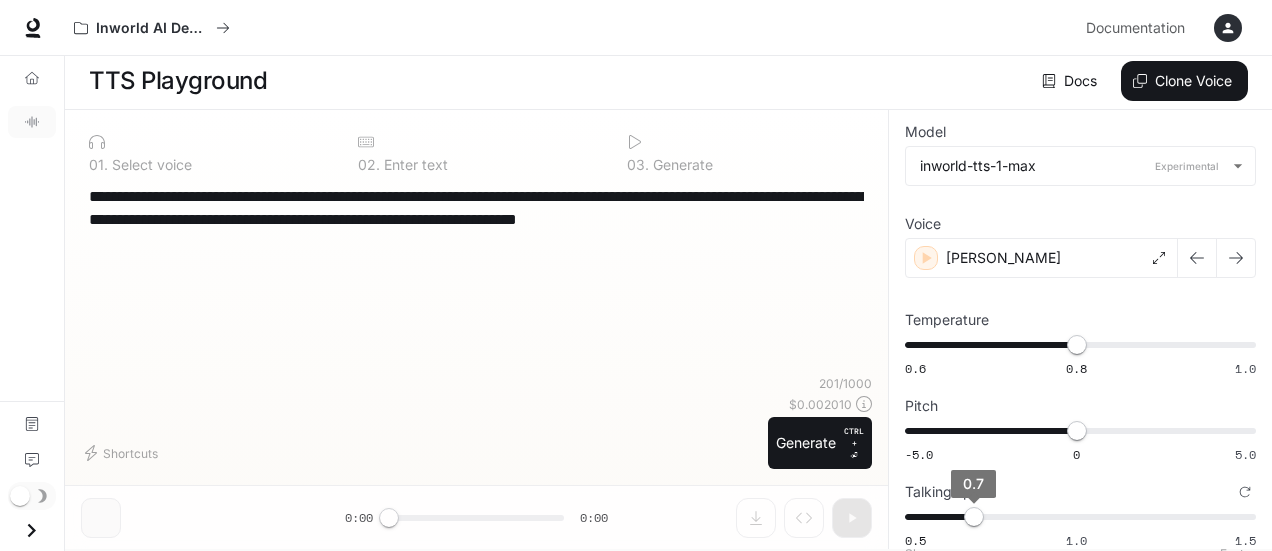 type on "**********" 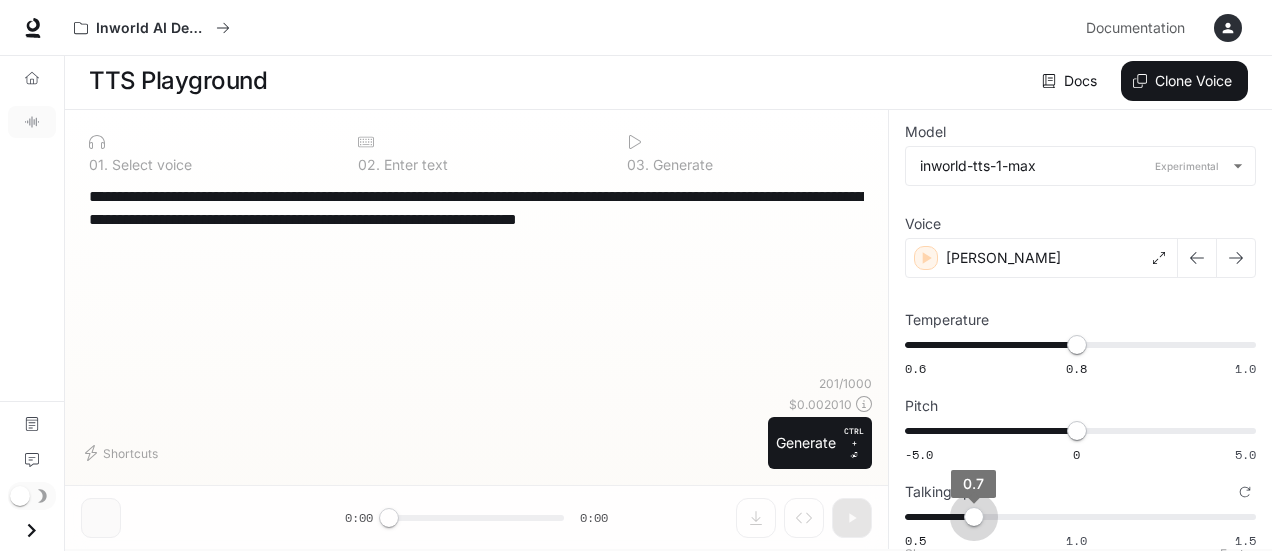 type on "***" 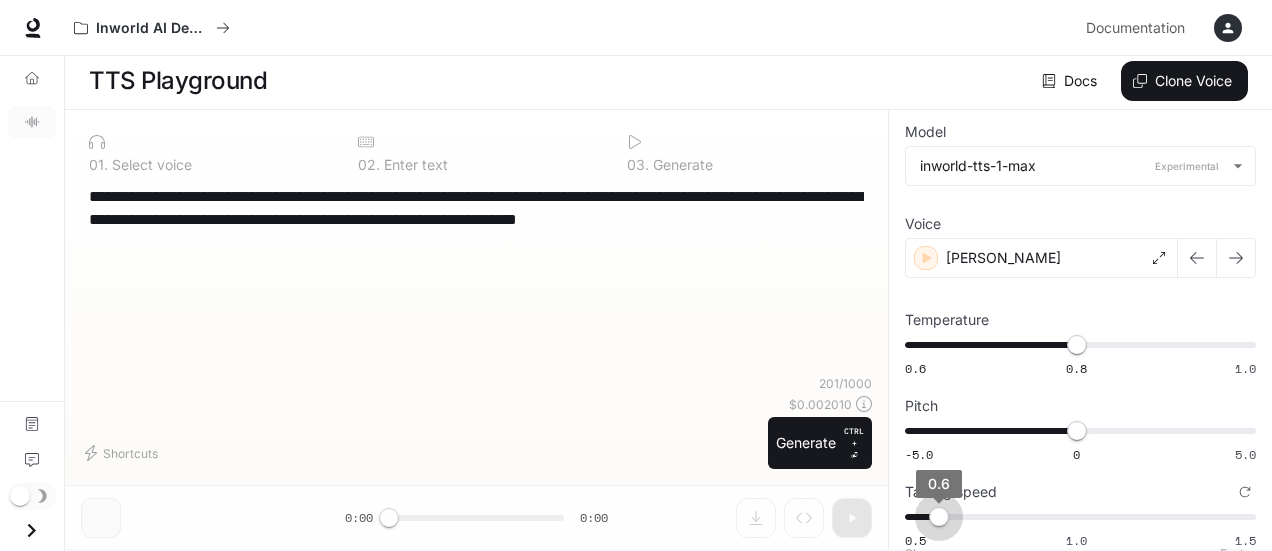 drag, startPoint x: 976, startPoint y: 525, endPoint x: 946, endPoint y: 519, distance: 30.594116 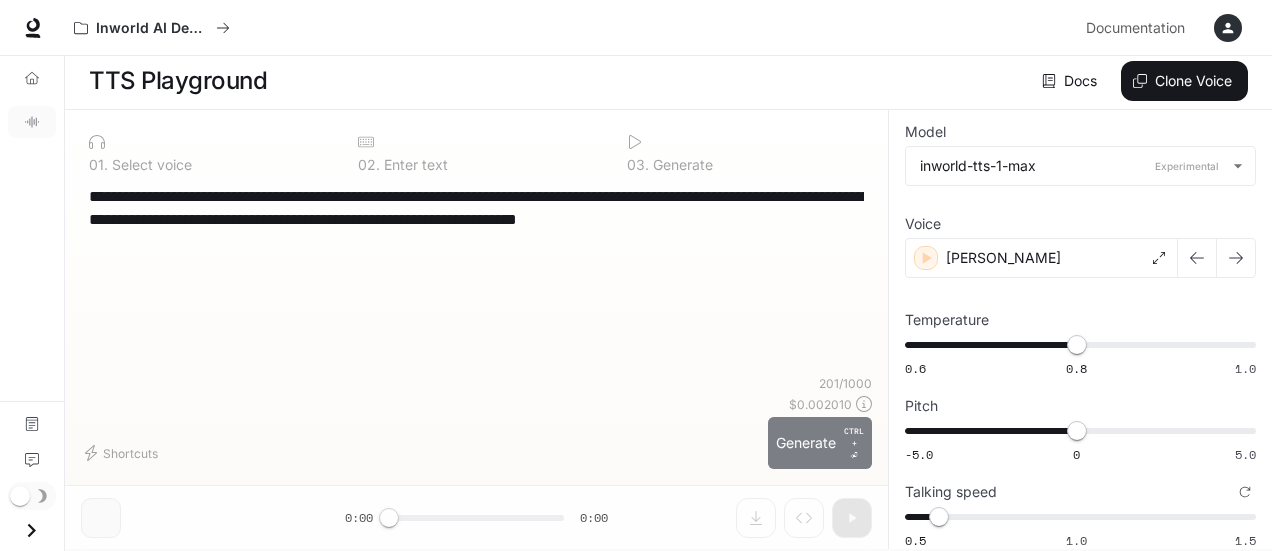 click on "Generate CTRL +  ⏎" at bounding box center [820, 443] 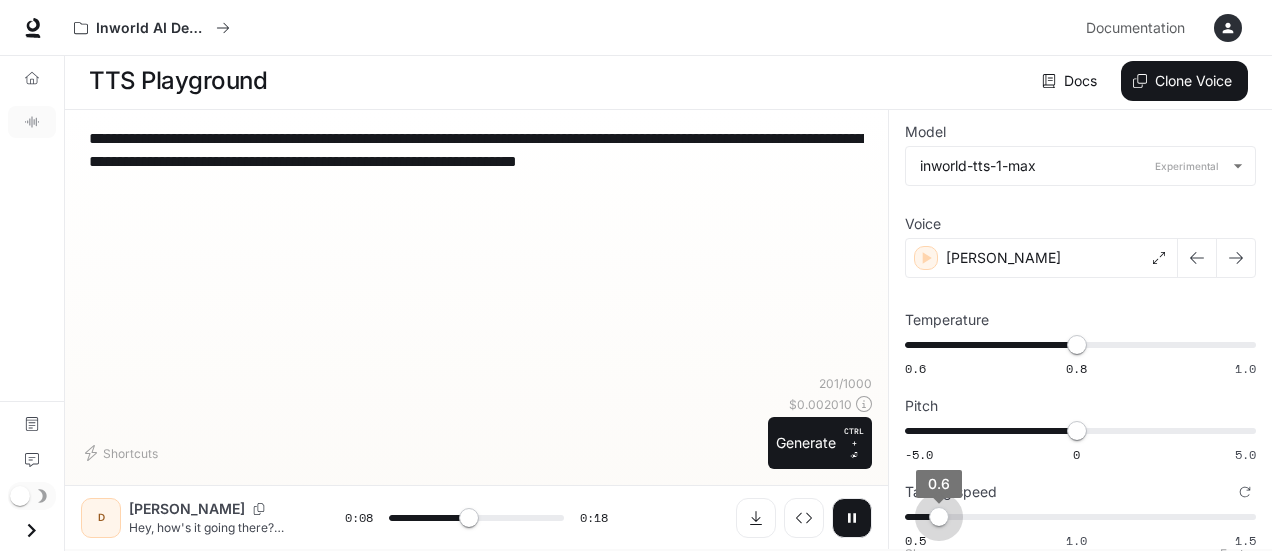 type on "***" 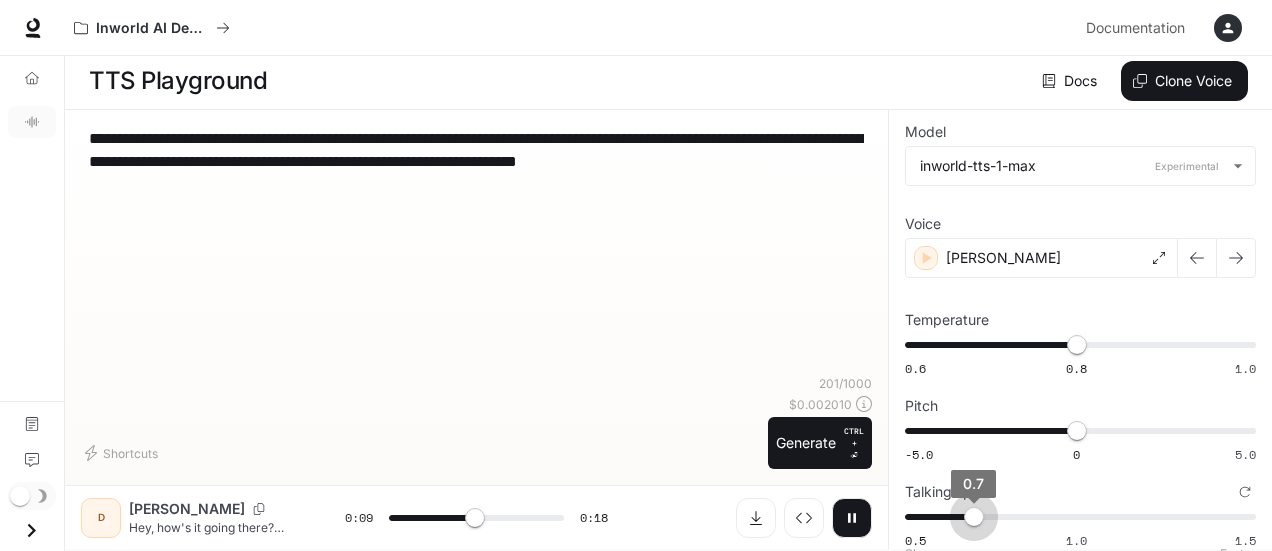 drag, startPoint x: 934, startPoint y: 509, endPoint x: 958, endPoint y: 519, distance: 26 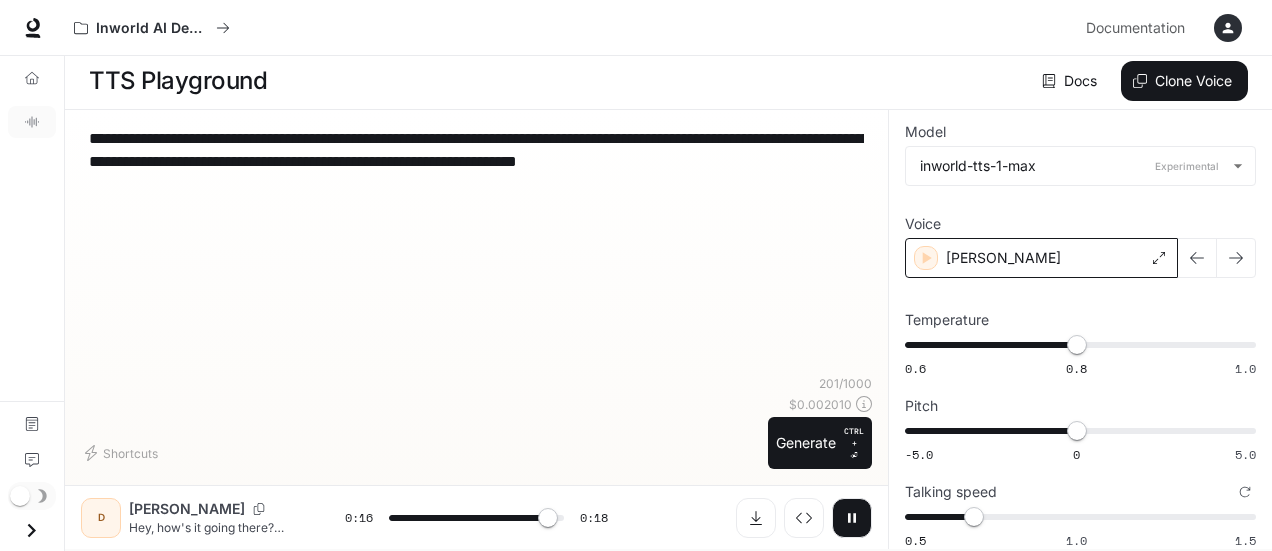 click on "Deborah" at bounding box center [1041, 258] 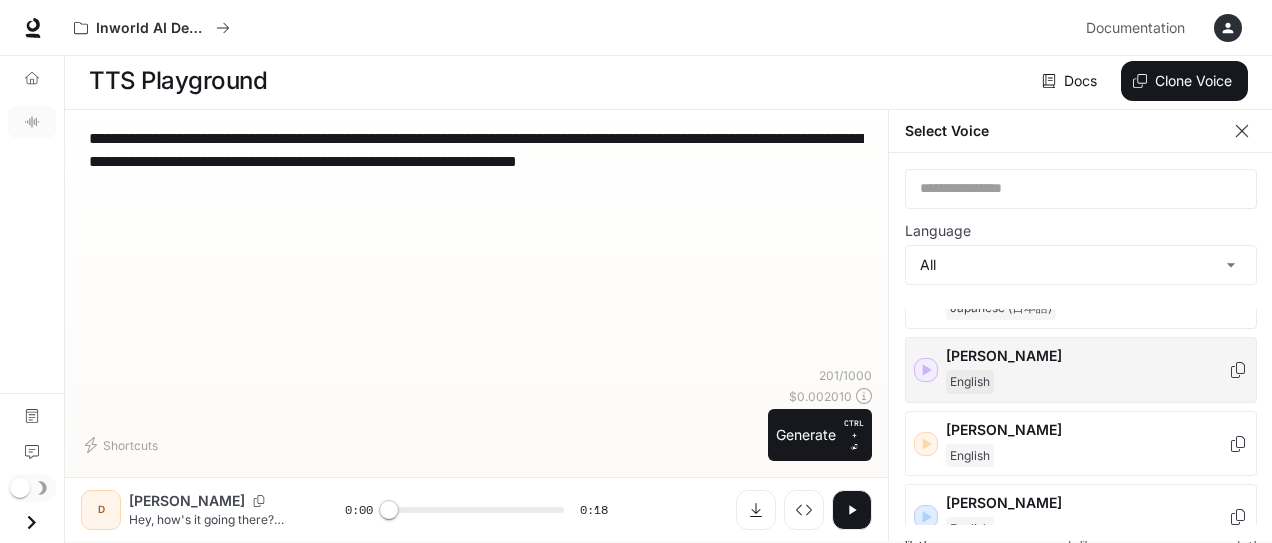scroll, scrollTop: 349, scrollLeft: 0, axis: vertical 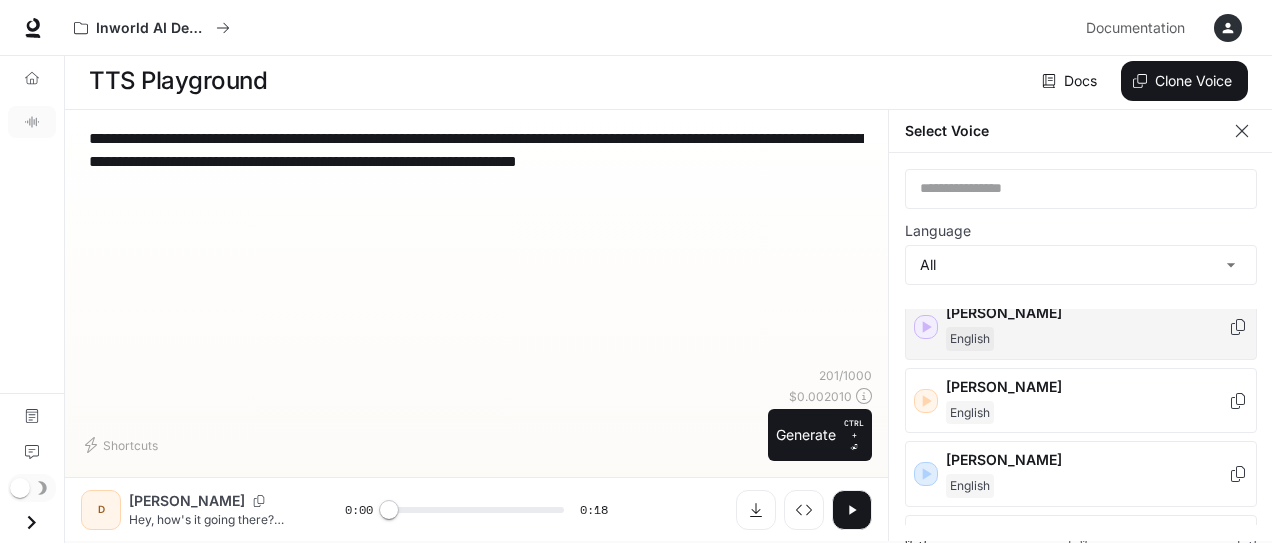 click 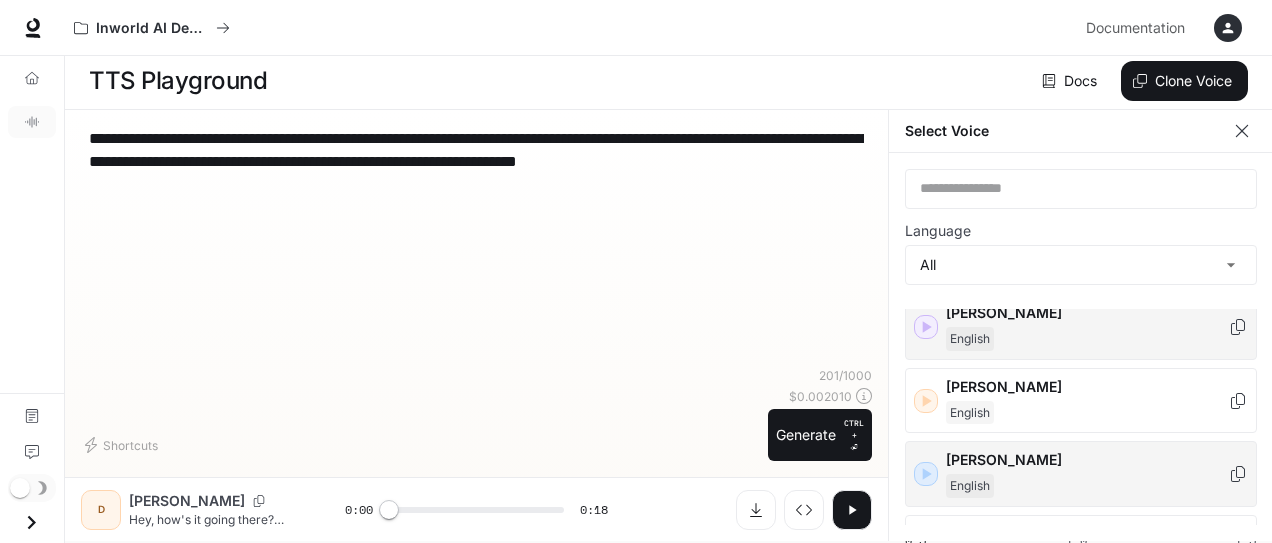 click 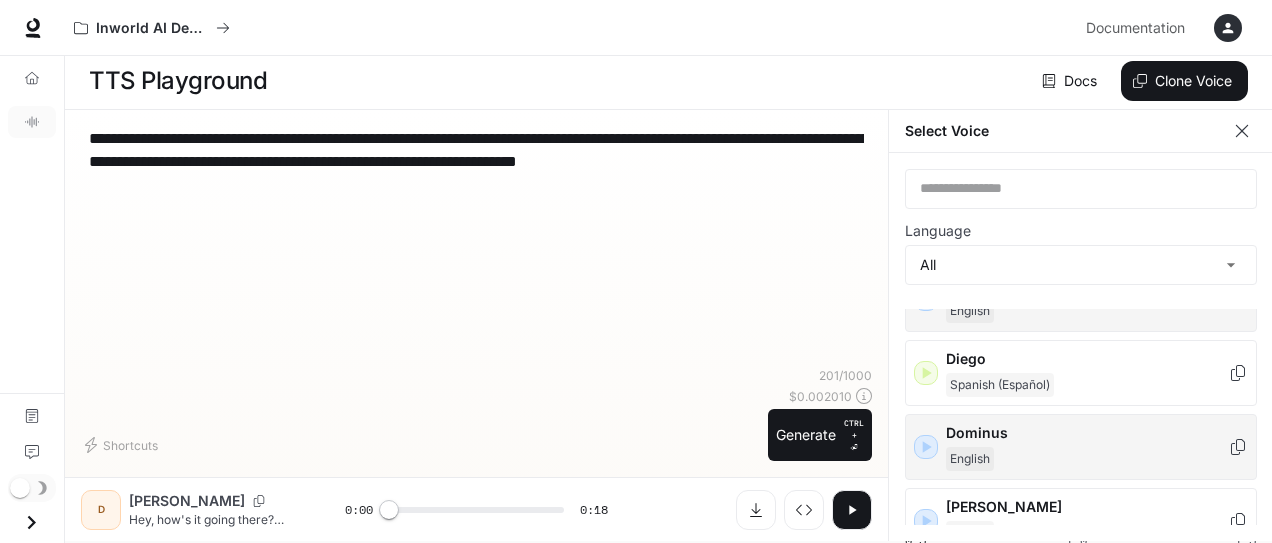 scroll, scrollTop: 525, scrollLeft: 0, axis: vertical 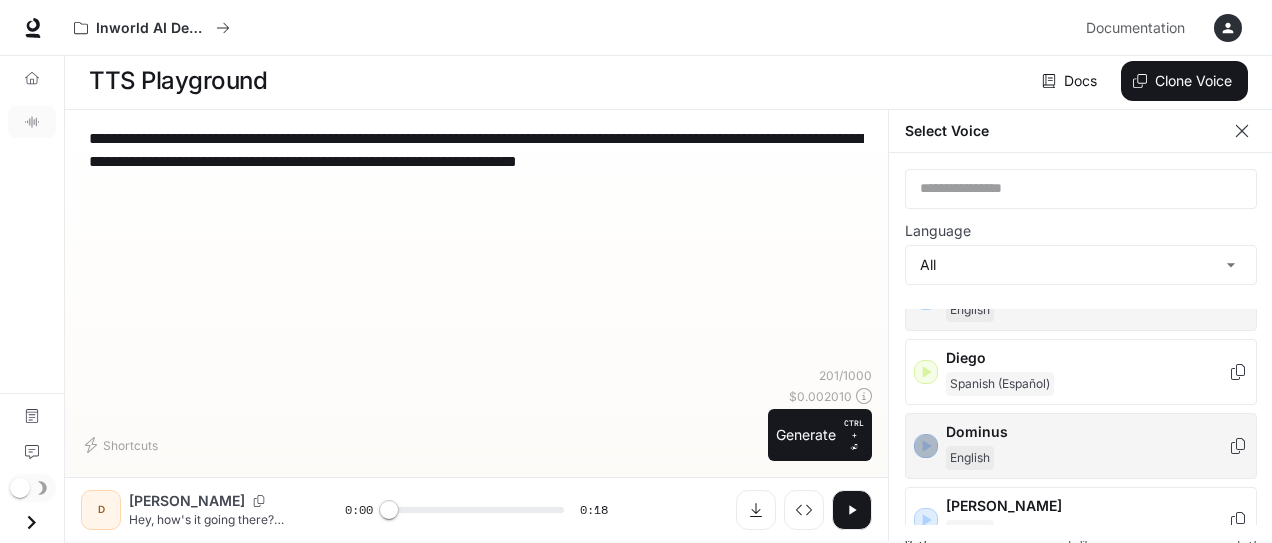 click 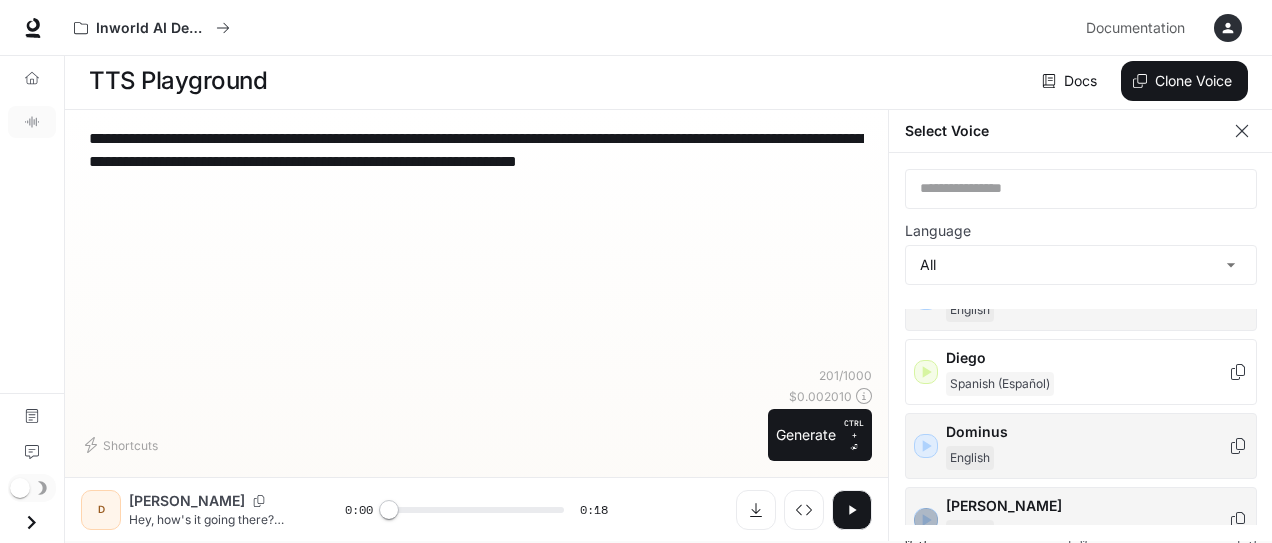 click 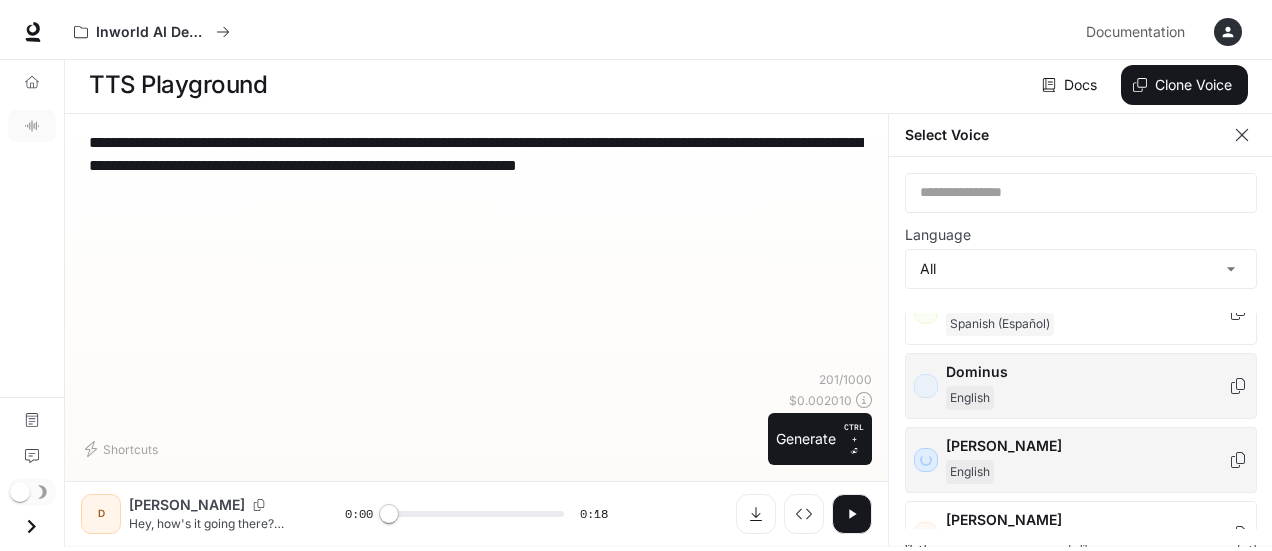 scroll, scrollTop: 606, scrollLeft: 0, axis: vertical 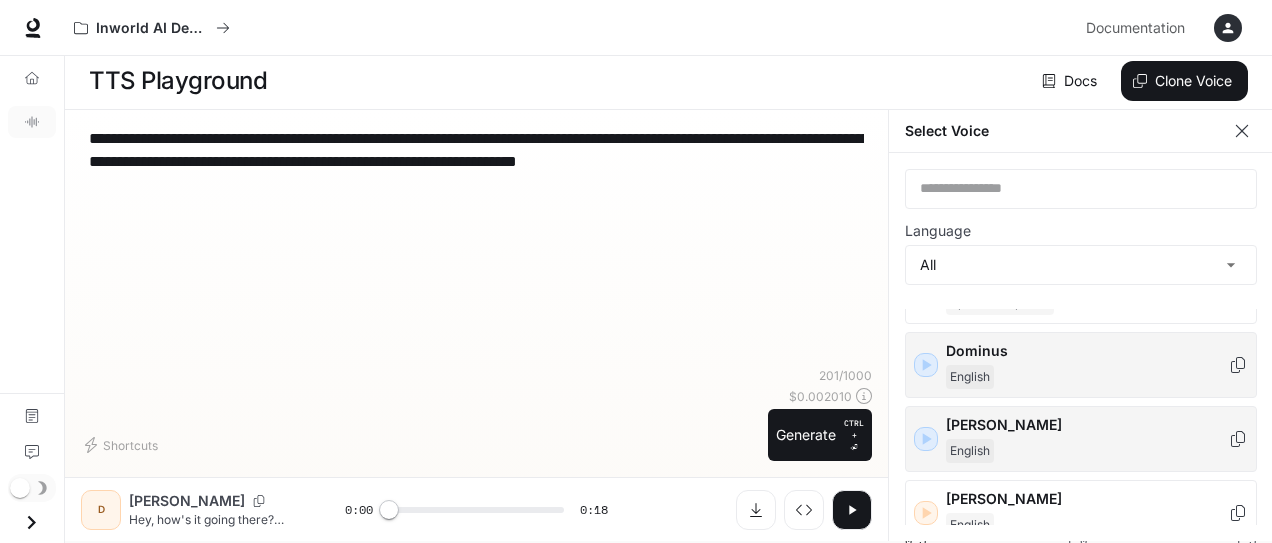click on "Edward" at bounding box center (1087, 425) 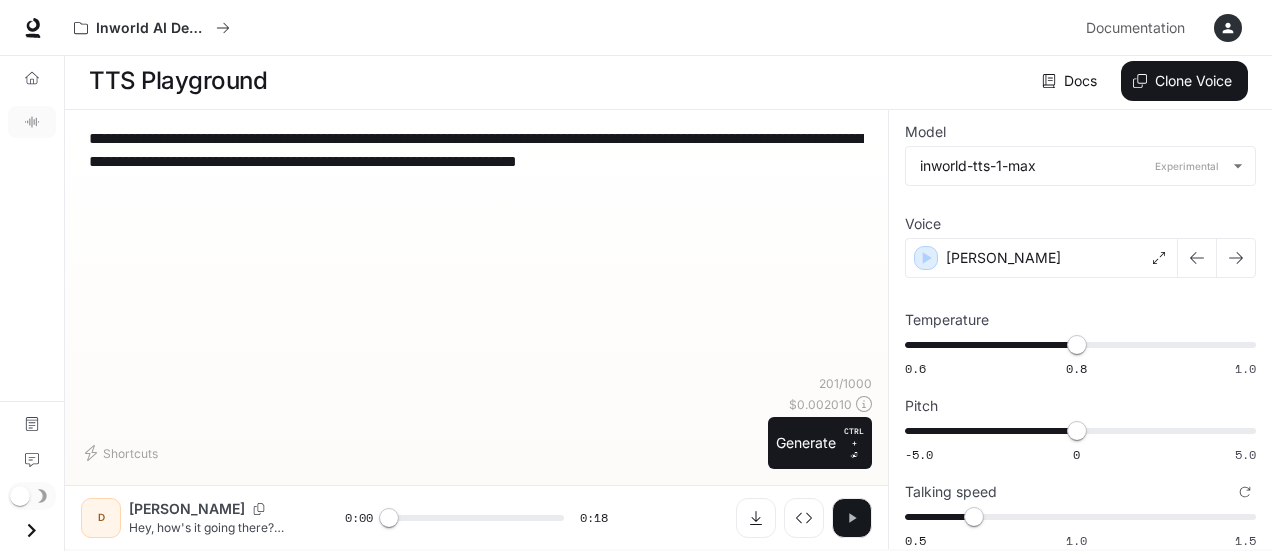 click at bounding box center [852, 518] 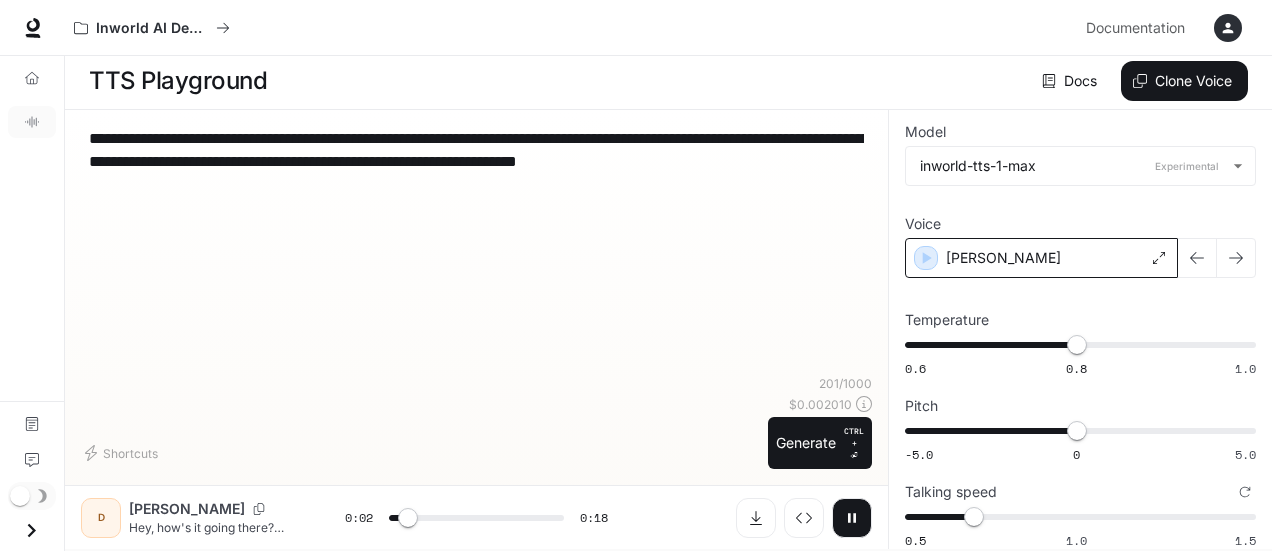 click on "Edward" at bounding box center (1041, 258) 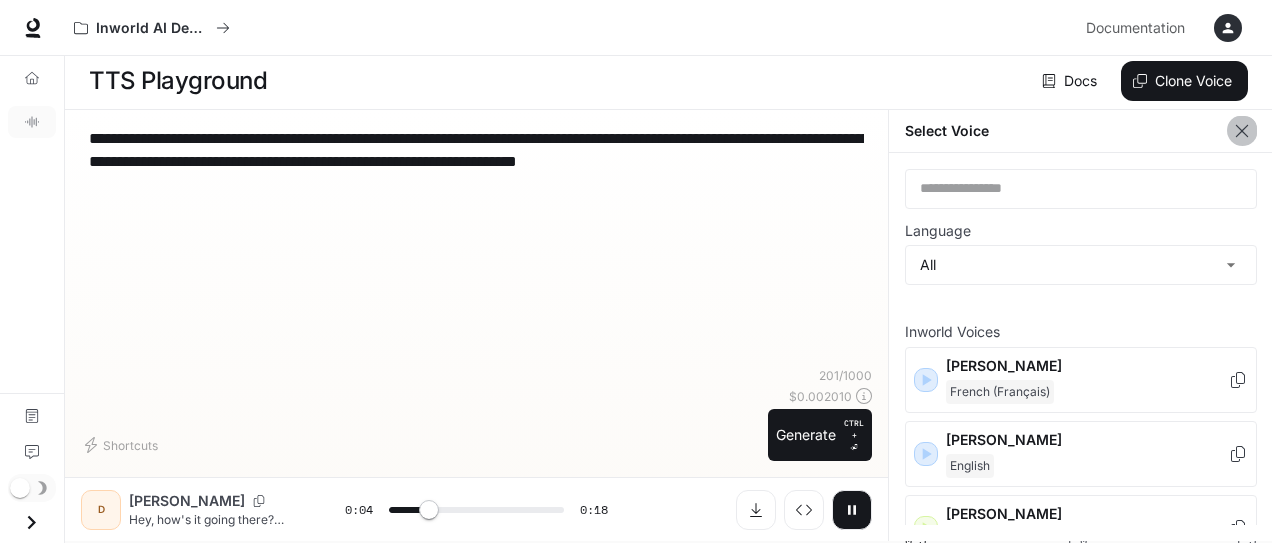 click 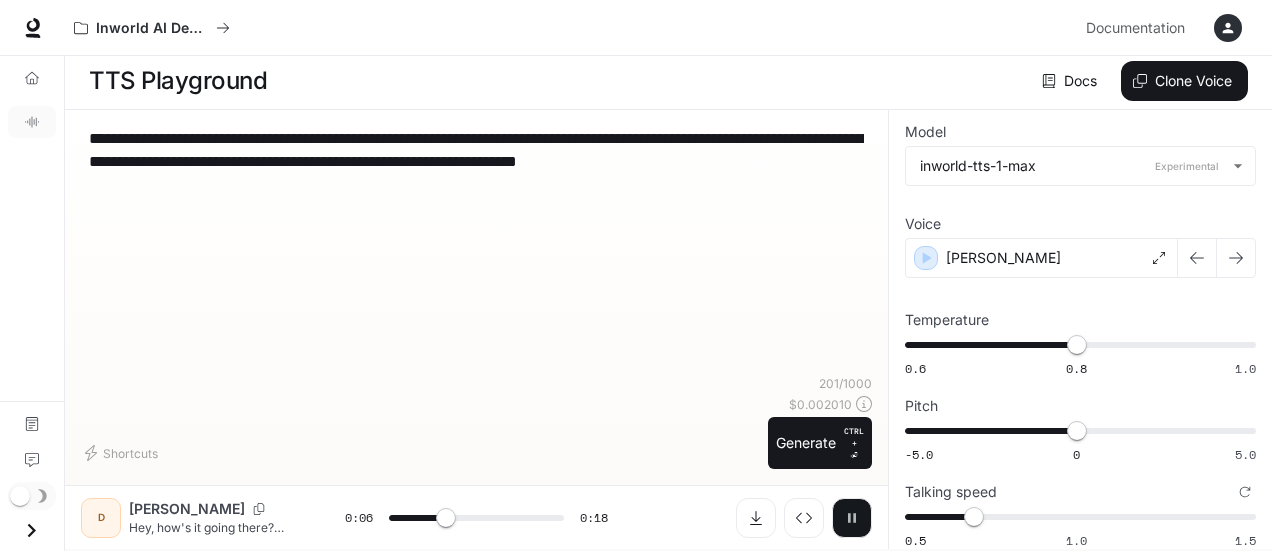 click at bounding box center (852, 518) 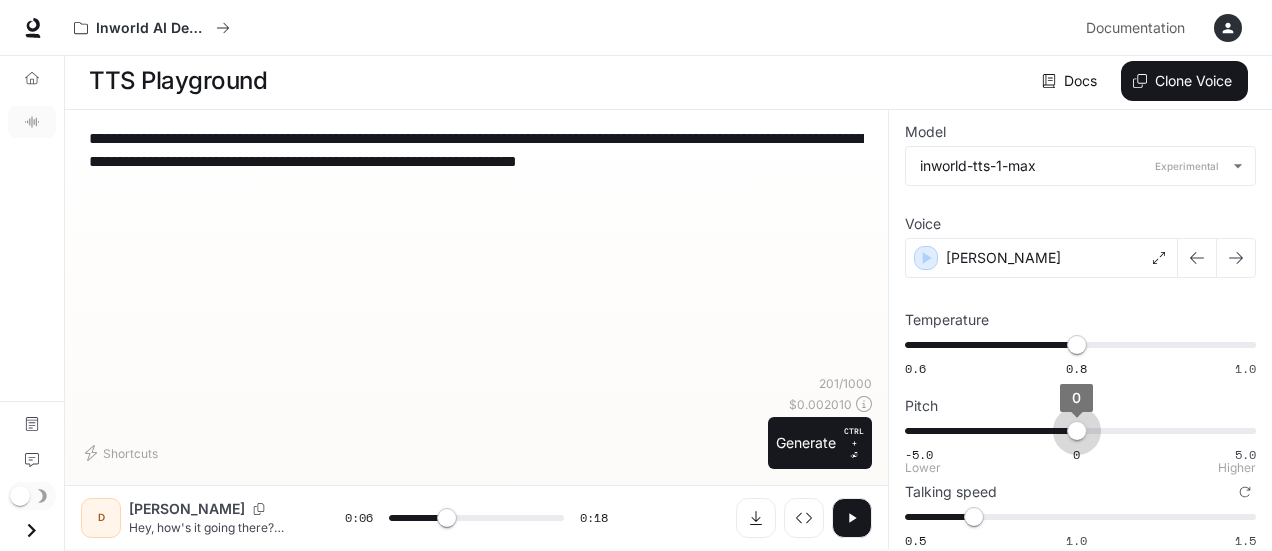 type on "***" 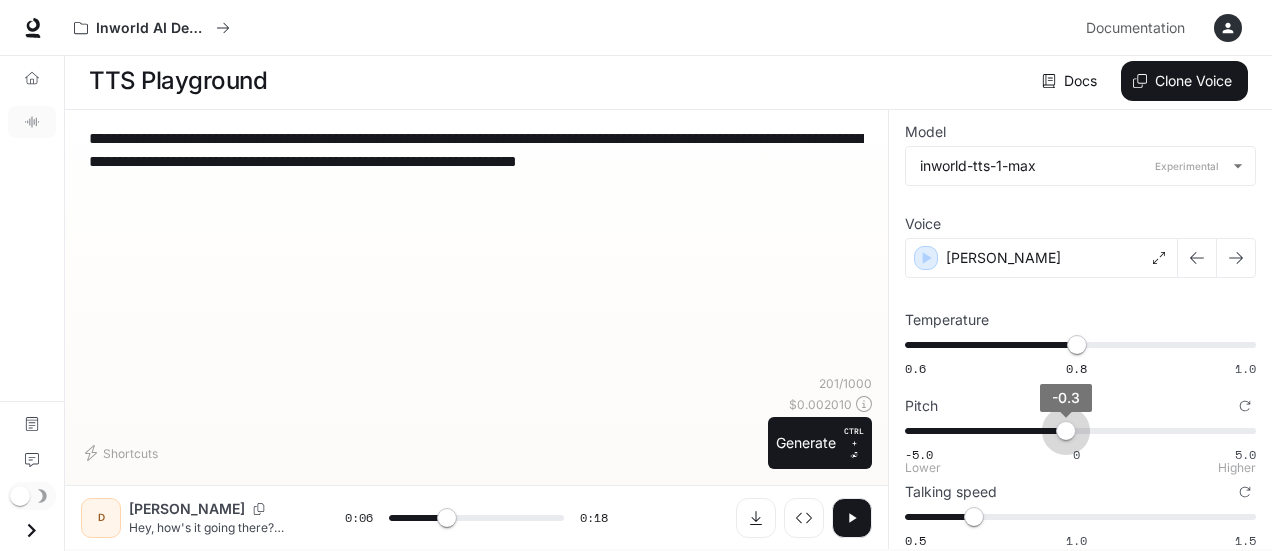 type on "***" 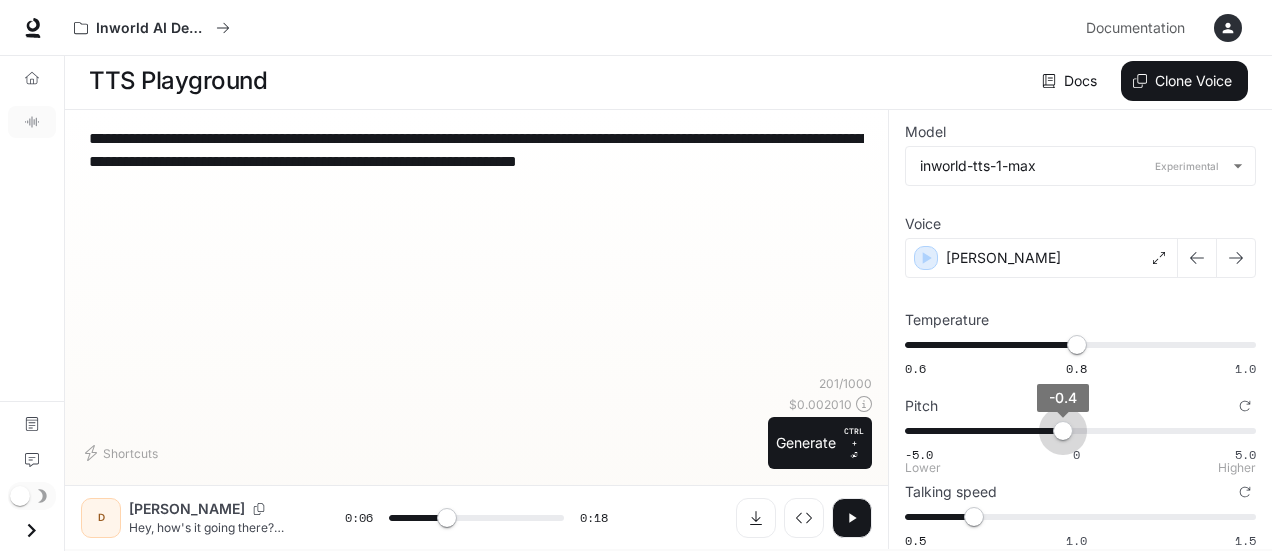 drag, startPoint x: 1078, startPoint y: 431, endPoint x: 1063, endPoint y: 430, distance: 15.033297 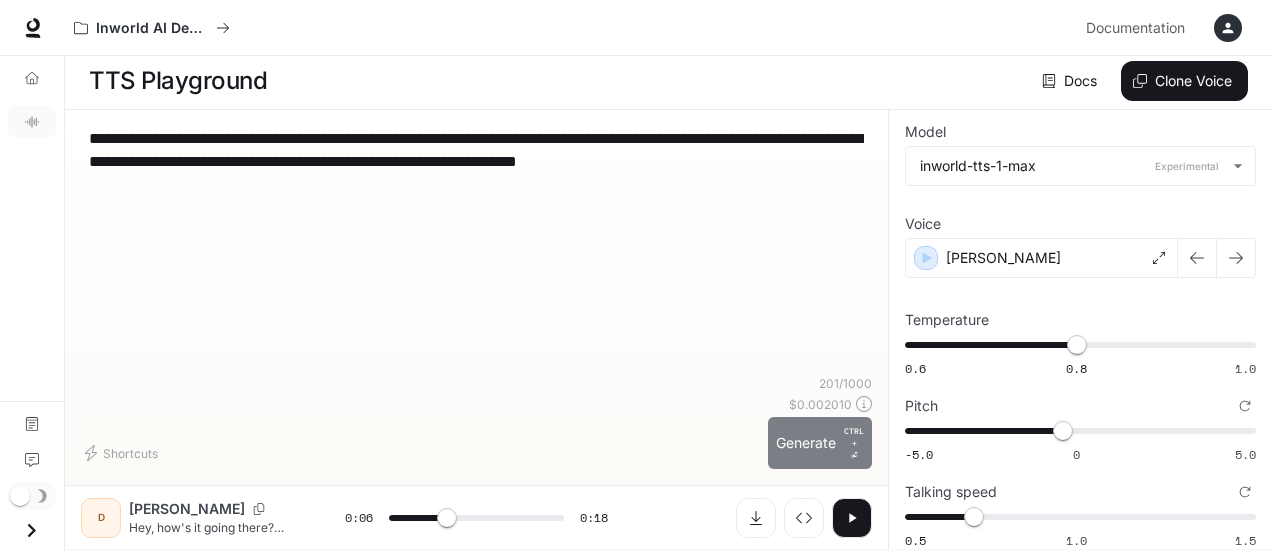 click on "Generate CTRL +  ⏎" at bounding box center (820, 443) 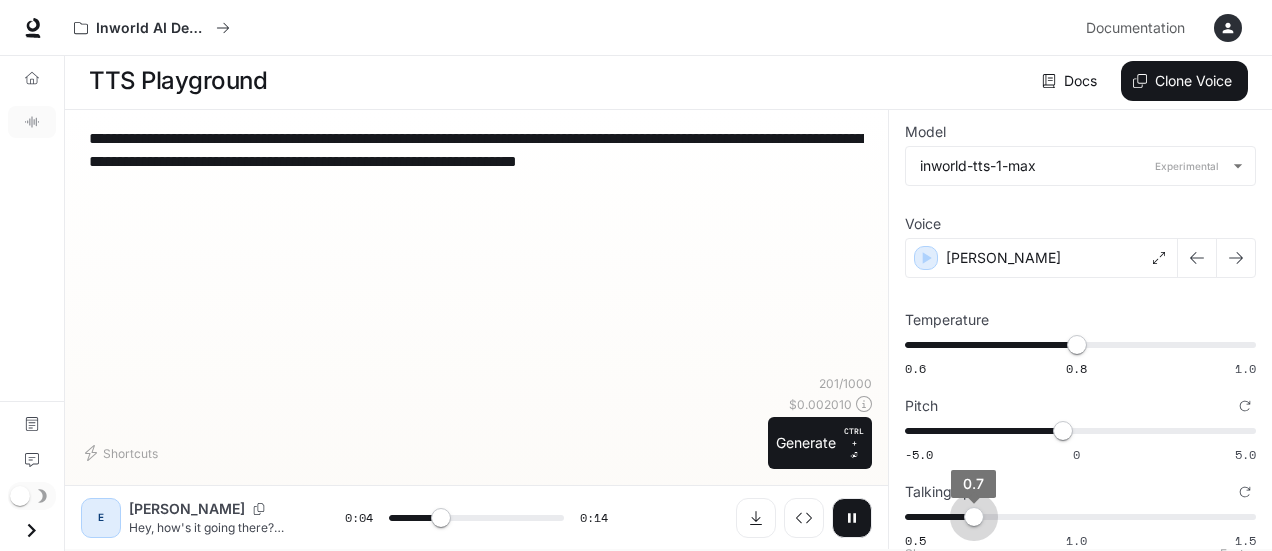 type on "***" 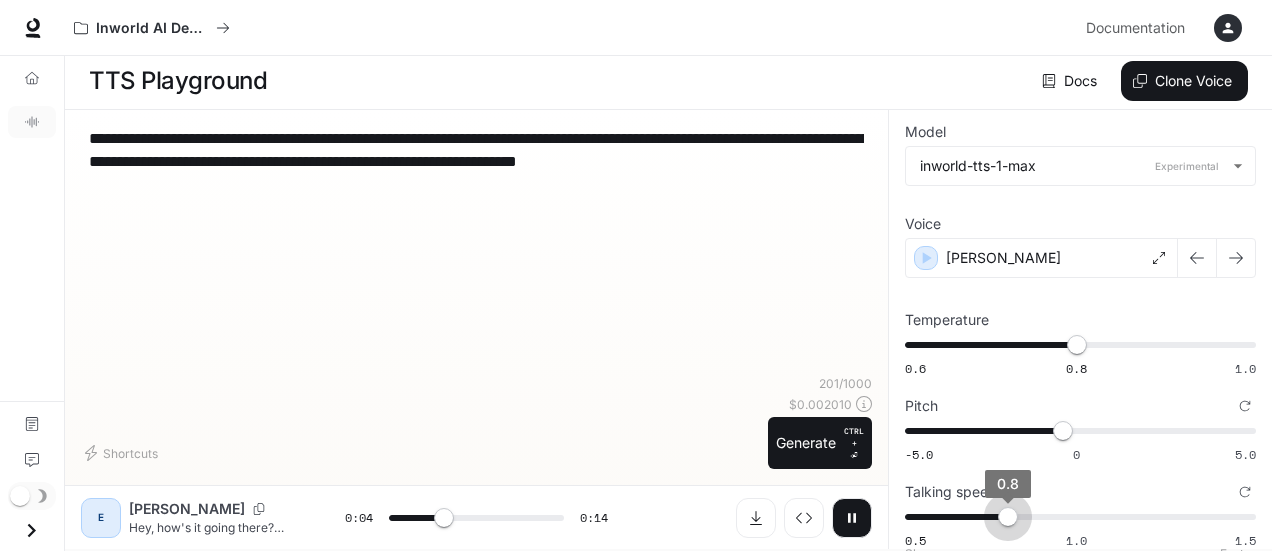 drag, startPoint x: 973, startPoint y: 517, endPoint x: 1004, endPoint y: 521, distance: 31.257 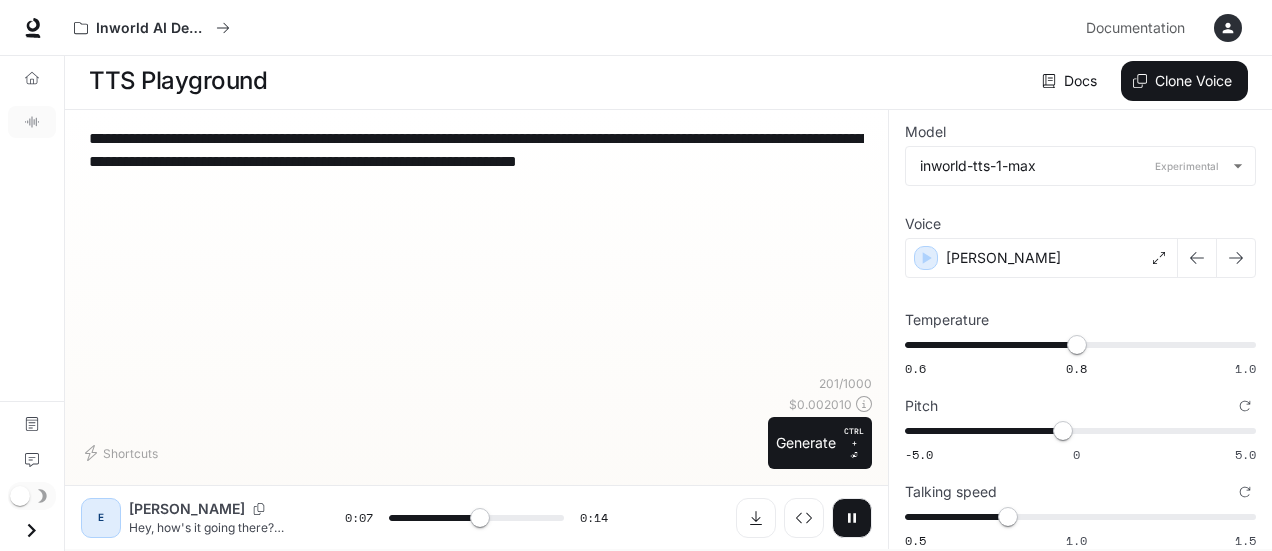click at bounding box center (852, 518) 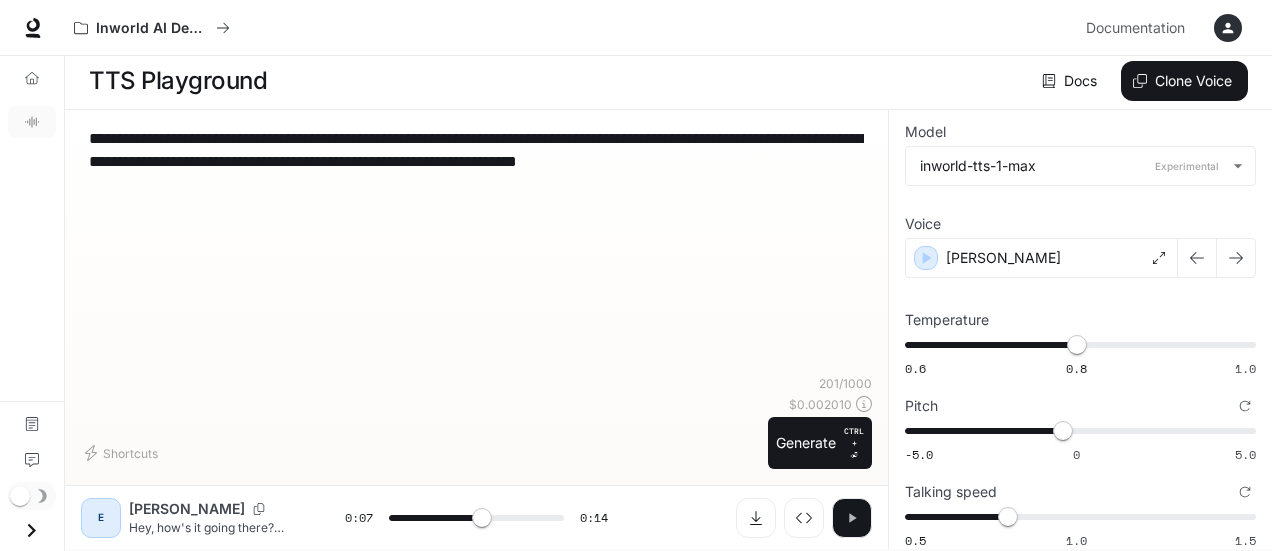 click at bounding box center (852, 518) 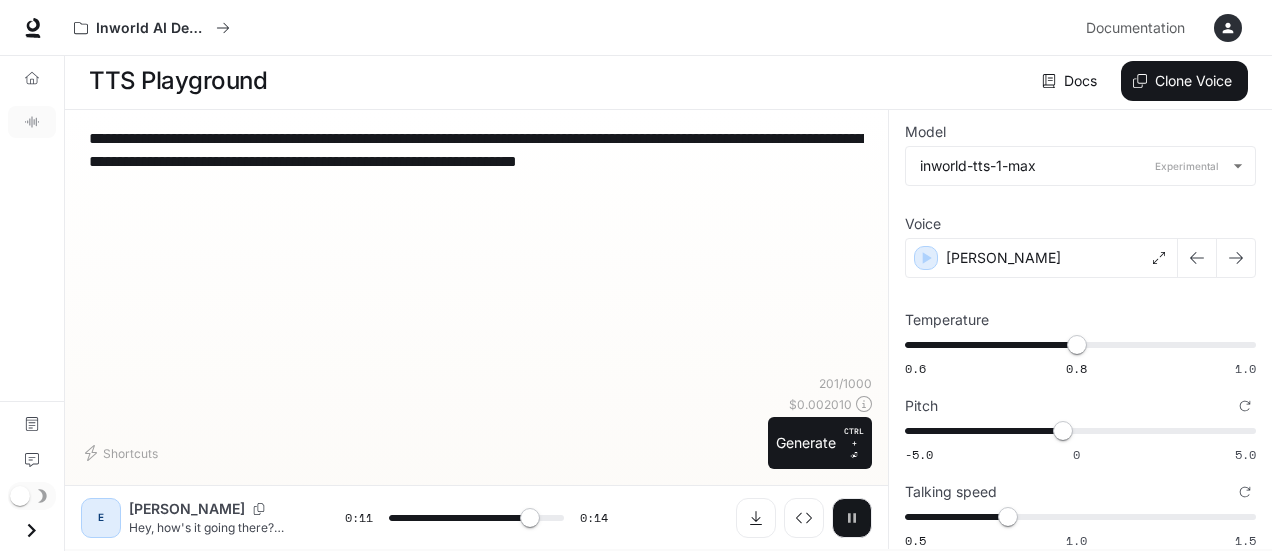 click at bounding box center (852, 518) 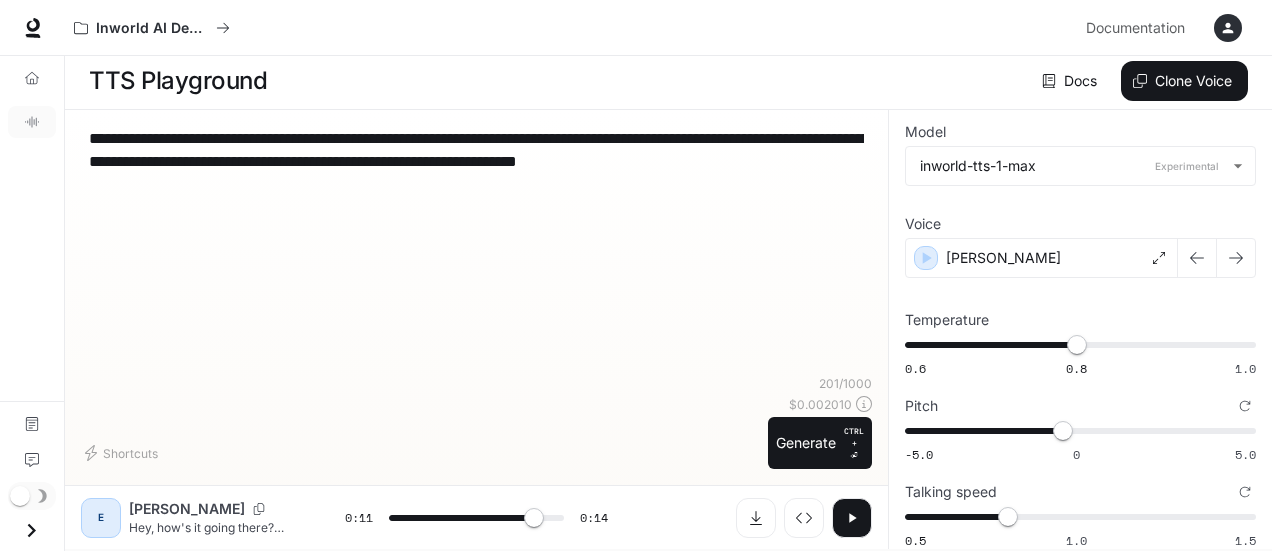 click at bounding box center (852, 518) 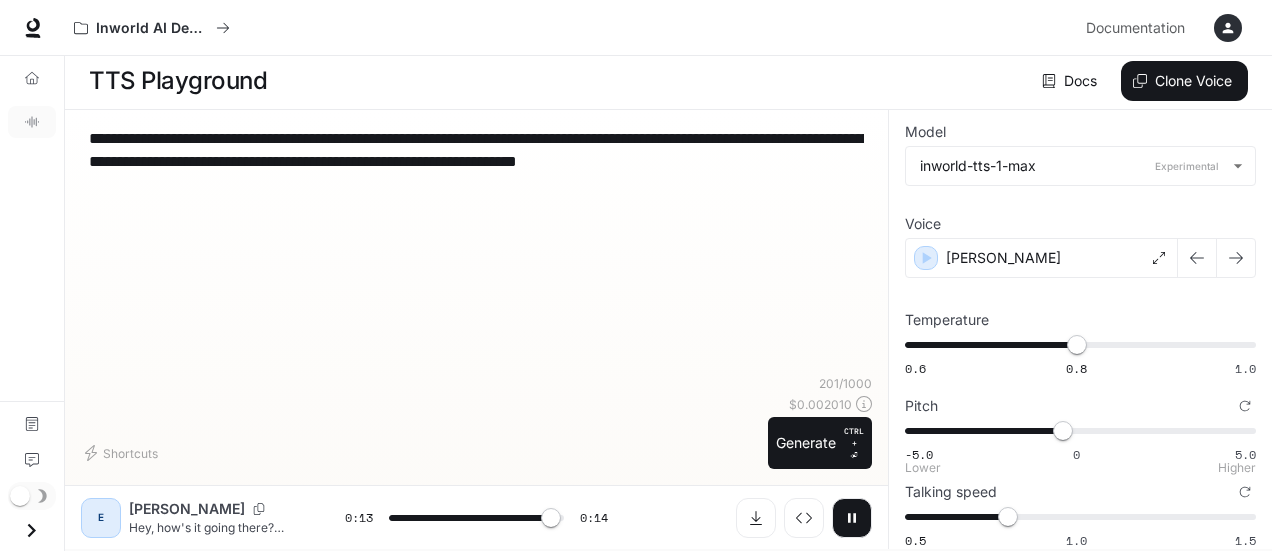 type on "****" 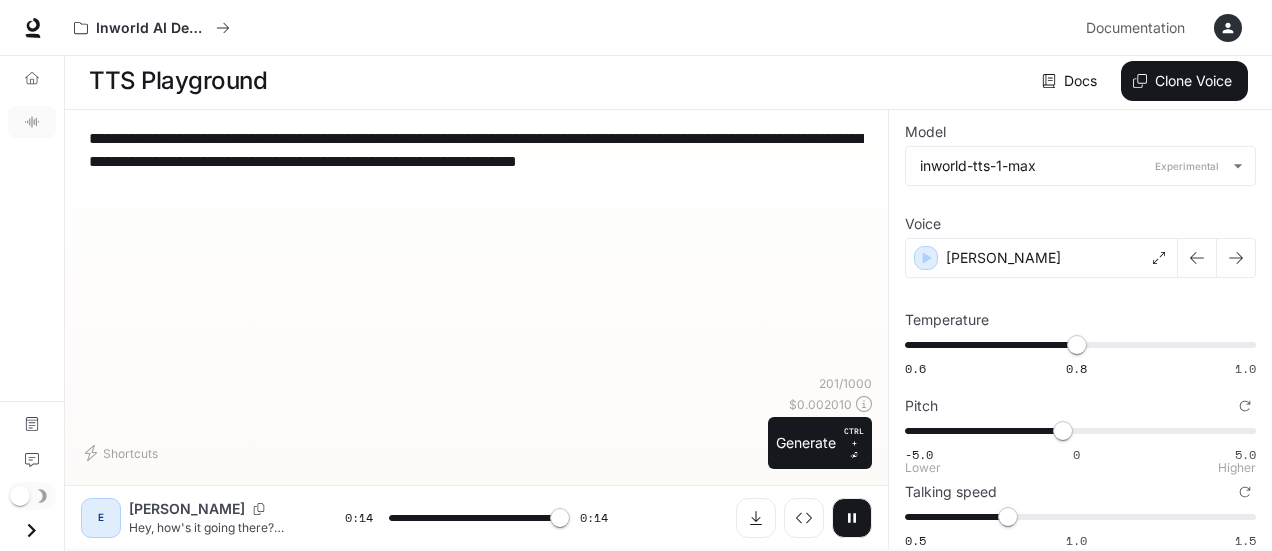 type on "*" 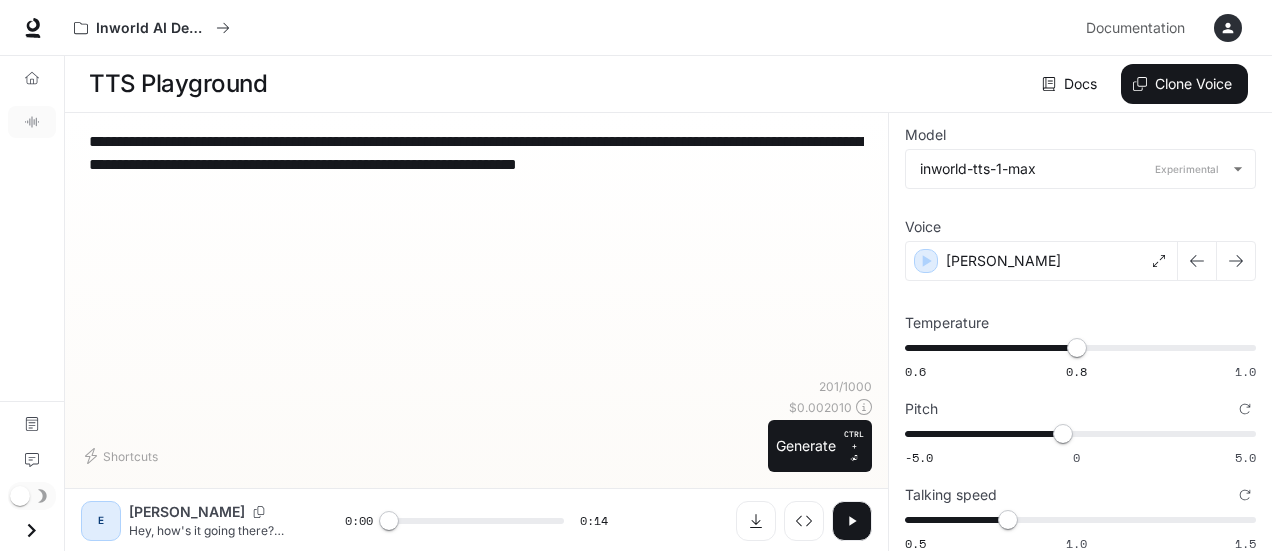 scroll, scrollTop: 0, scrollLeft: 0, axis: both 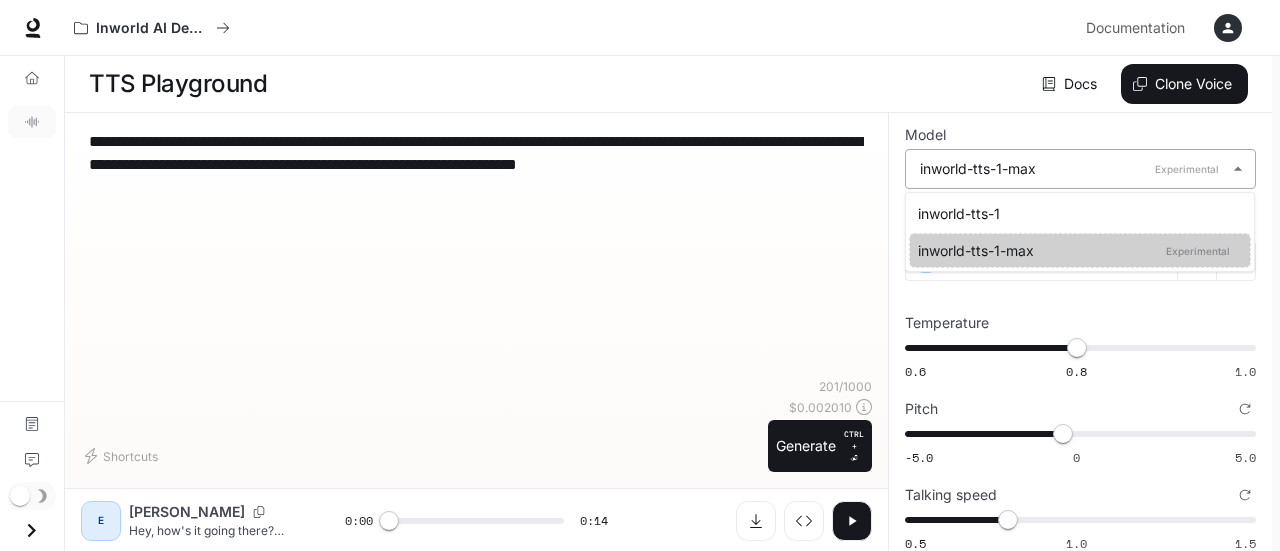 click on "**********" at bounding box center (640, 276) 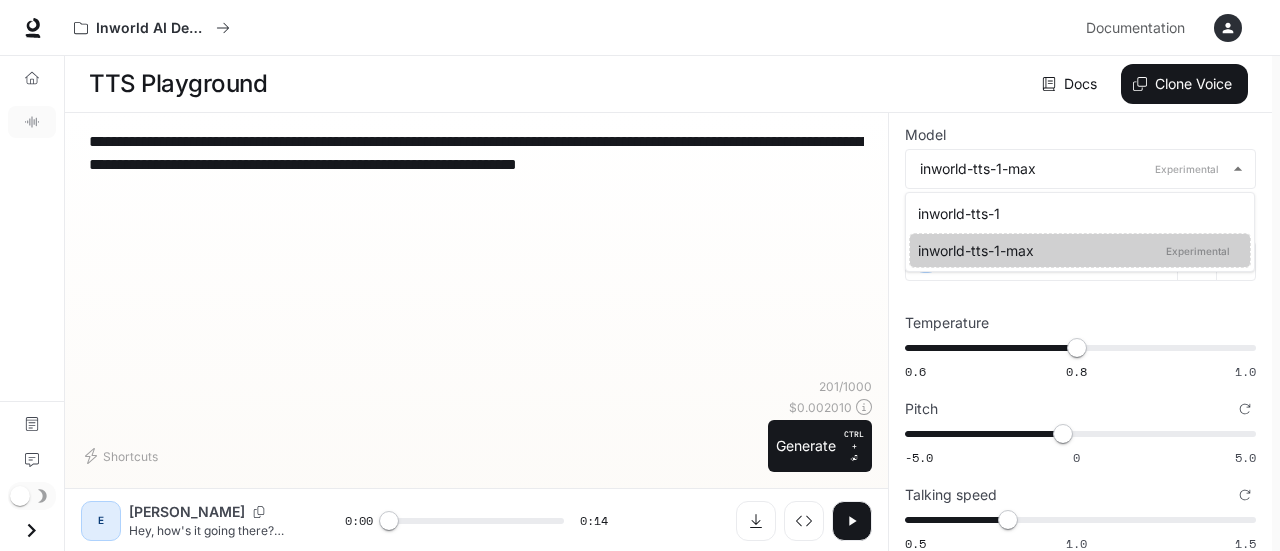 click on "inworld-tts-1" at bounding box center (1076, 213) 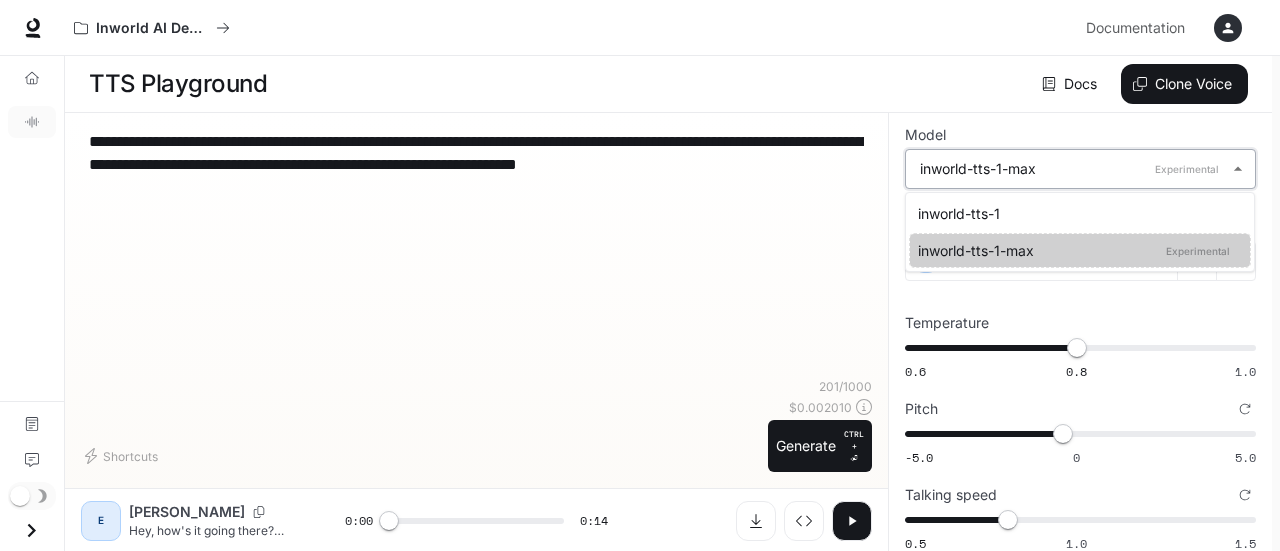 type on "**********" 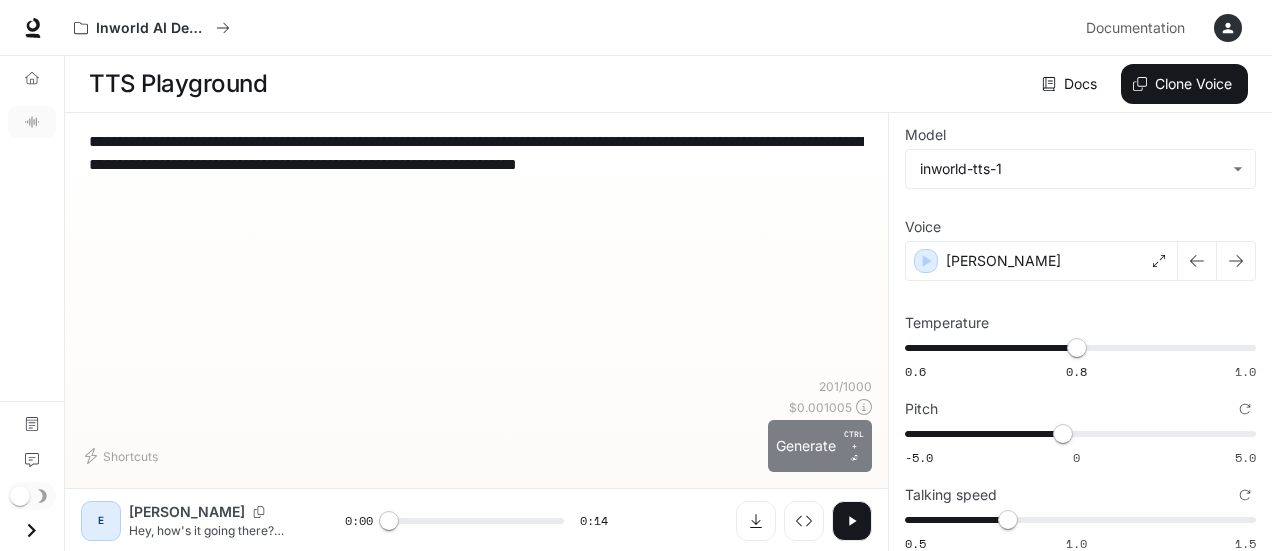 click on "Generate CTRL +  ⏎" at bounding box center [820, 446] 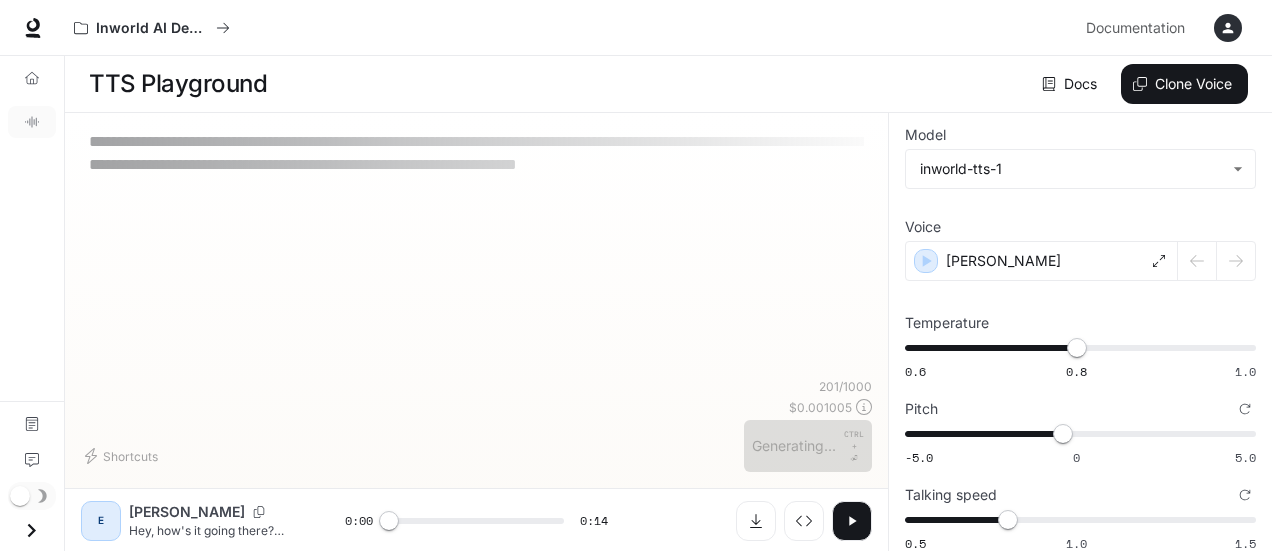 click at bounding box center [852, 521] 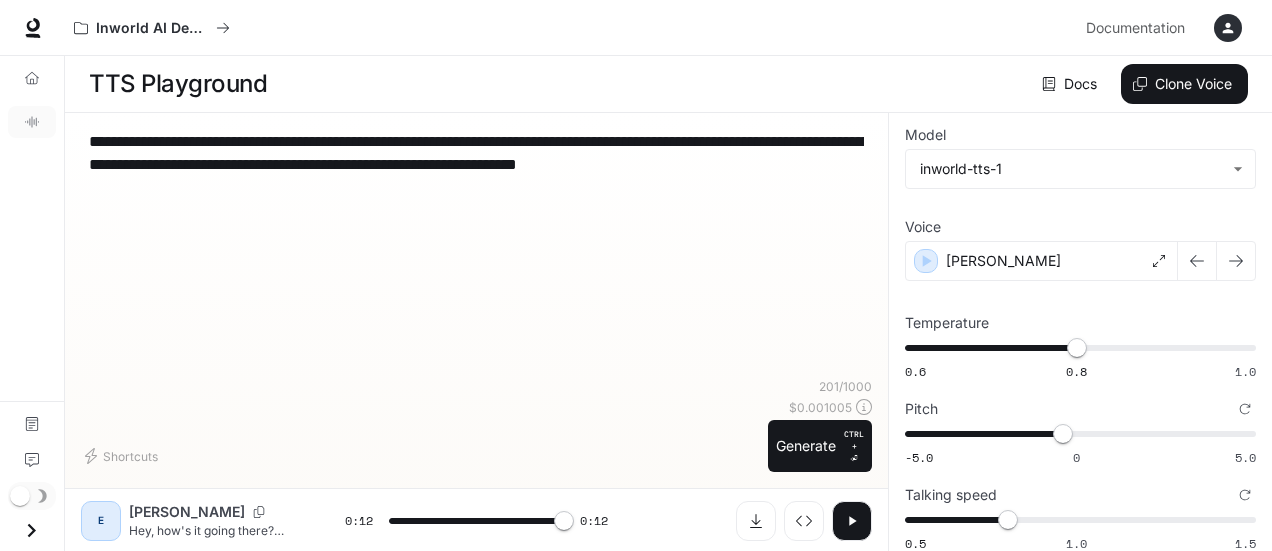 type on "*" 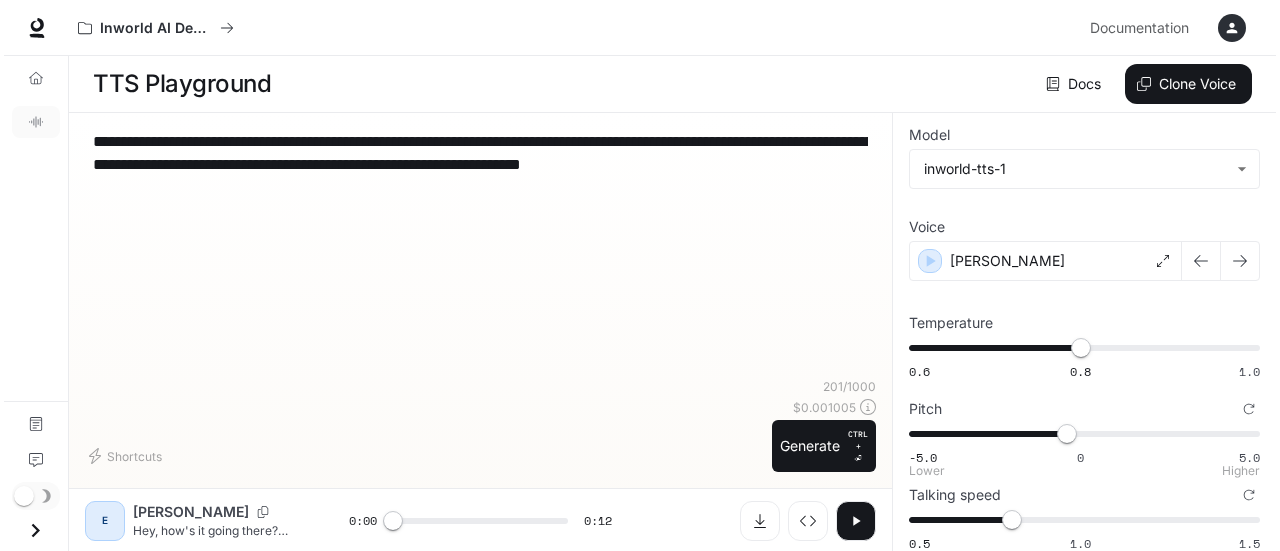 scroll, scrollTop: 0, scrollLeft: 0, axis: both 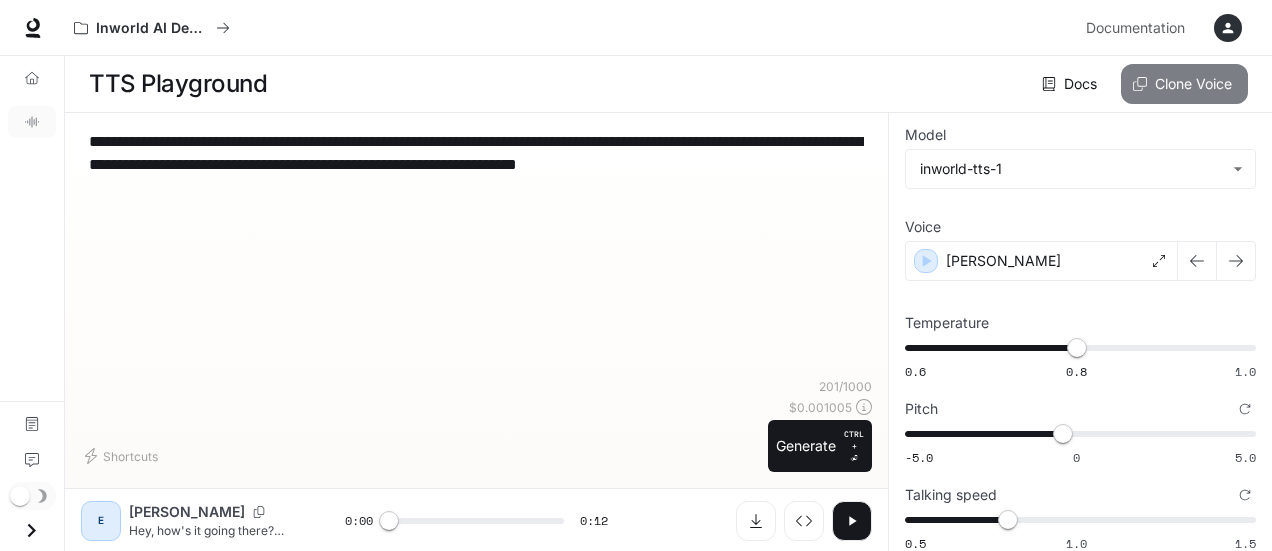 click on "Clone Voice" at bounding box center (1184, 84) 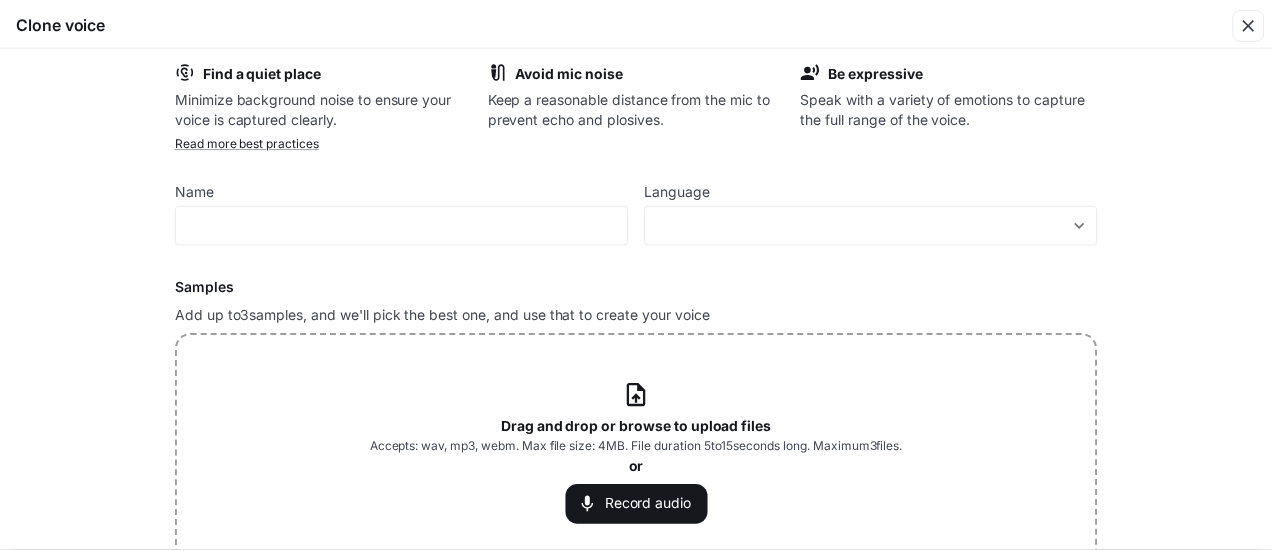 scroll, scrollTop: 0, scrollLeft: 0, axis: both 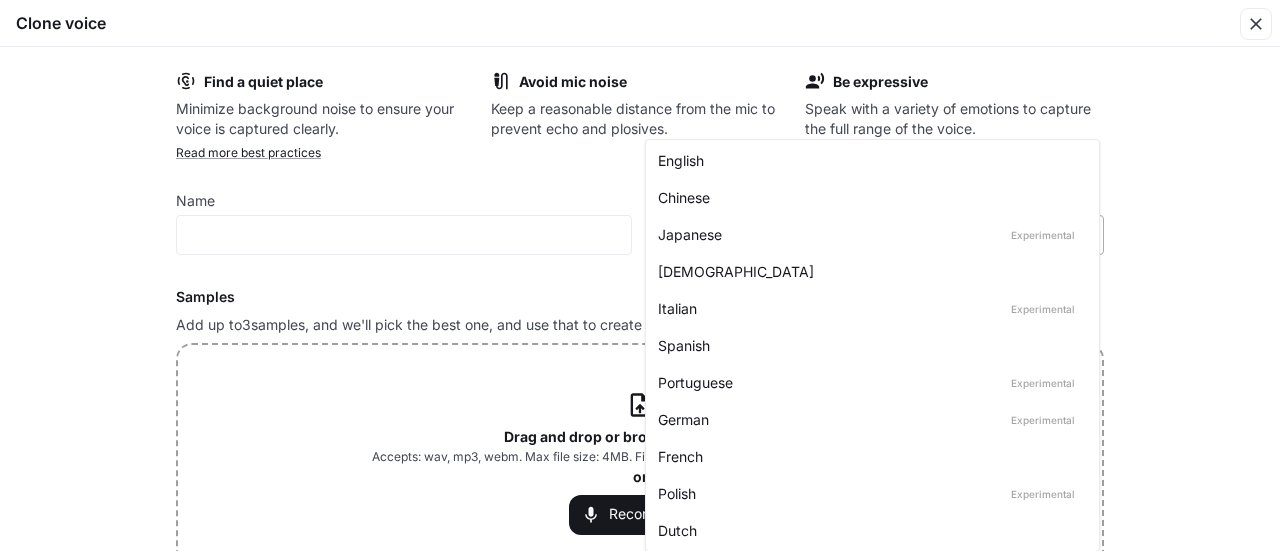 click on "**********" at bounding box center (640, 276) 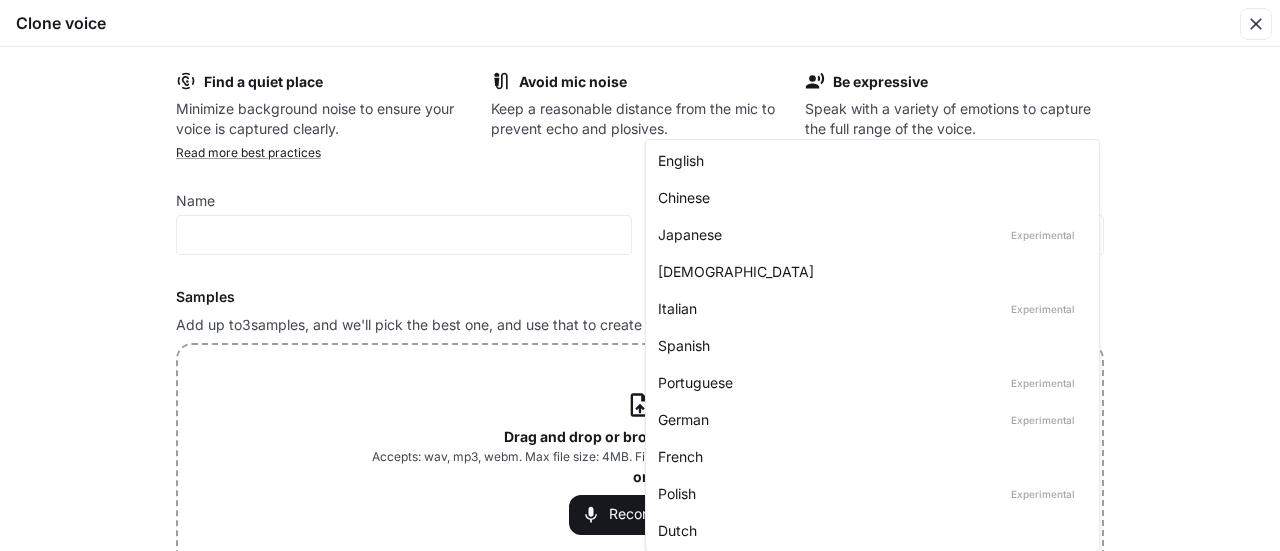 click at bounding box center [640, 275] 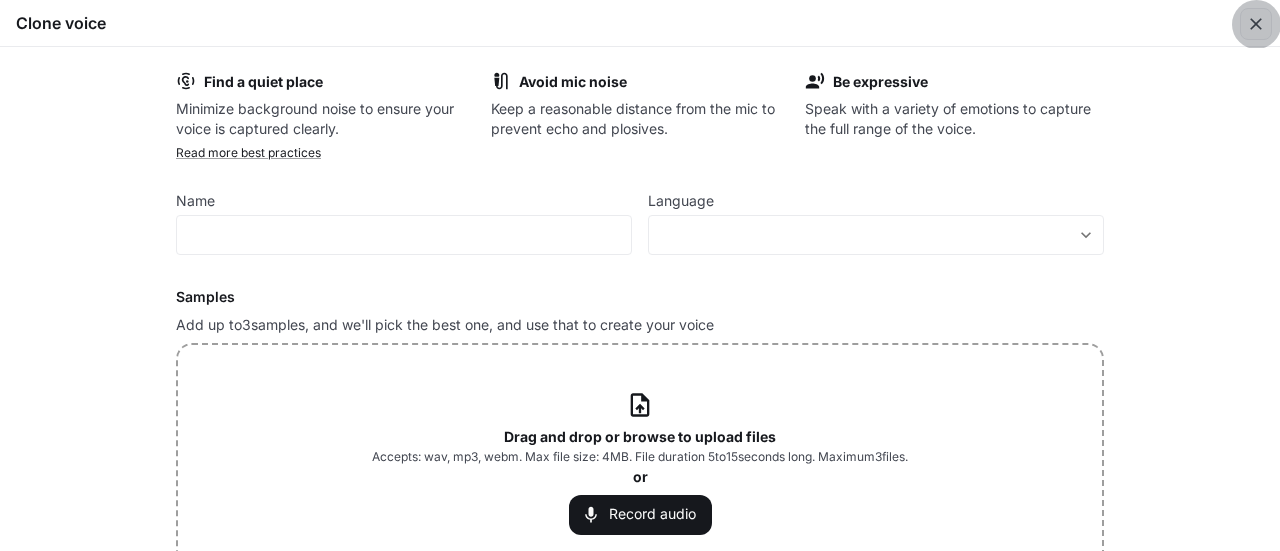 click 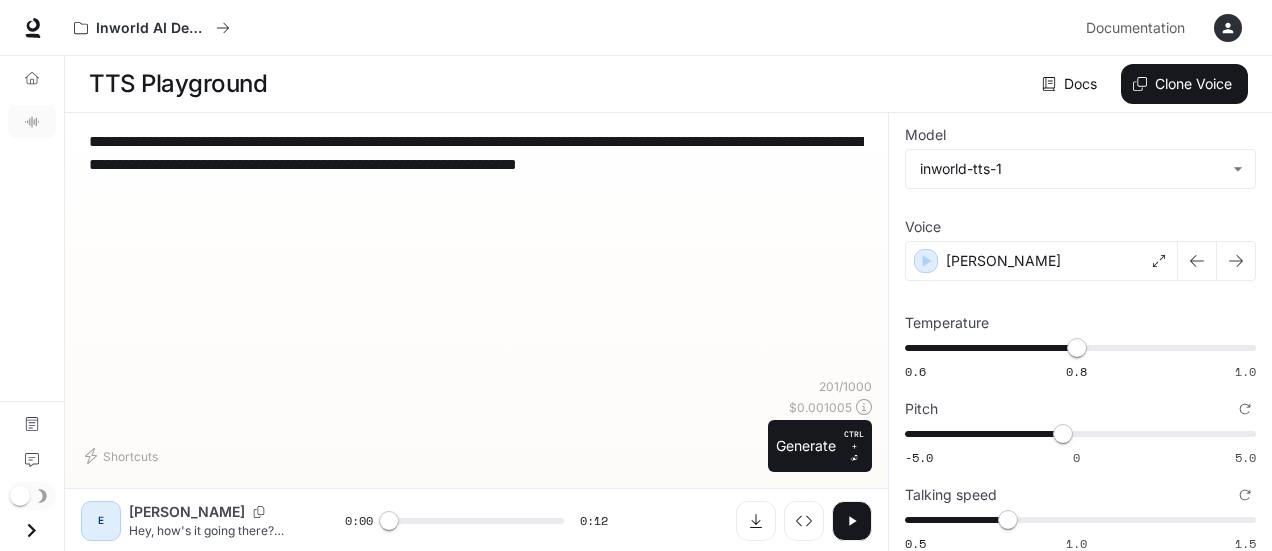 scroll, scrollTop: 3, scrollLeft: 0, axis: vertical 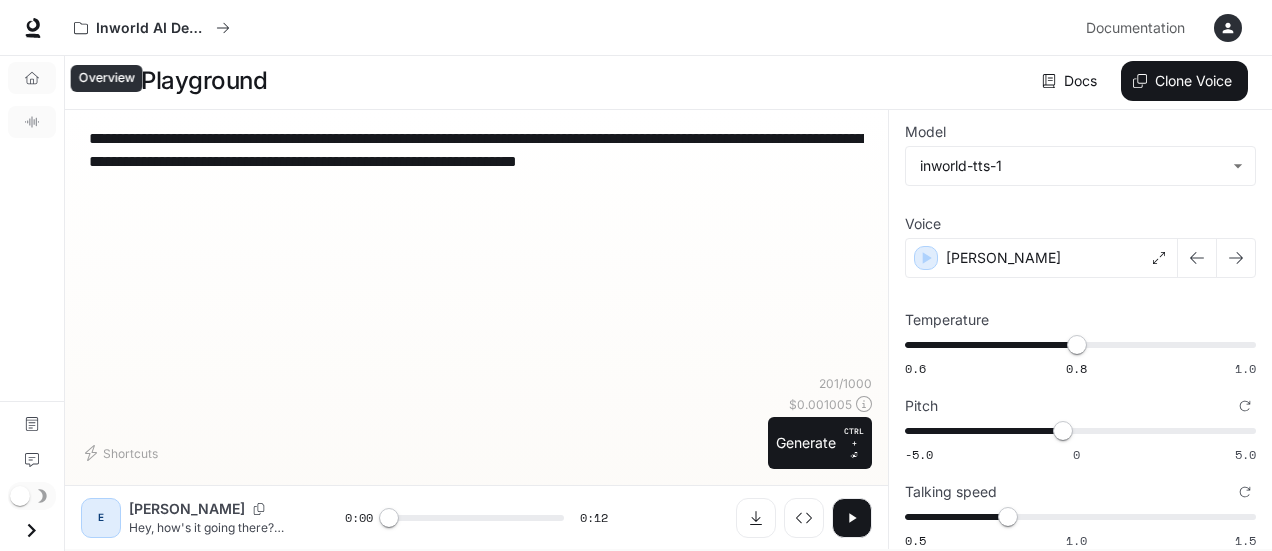 click on "Overview" at bounding box center (32, 78) 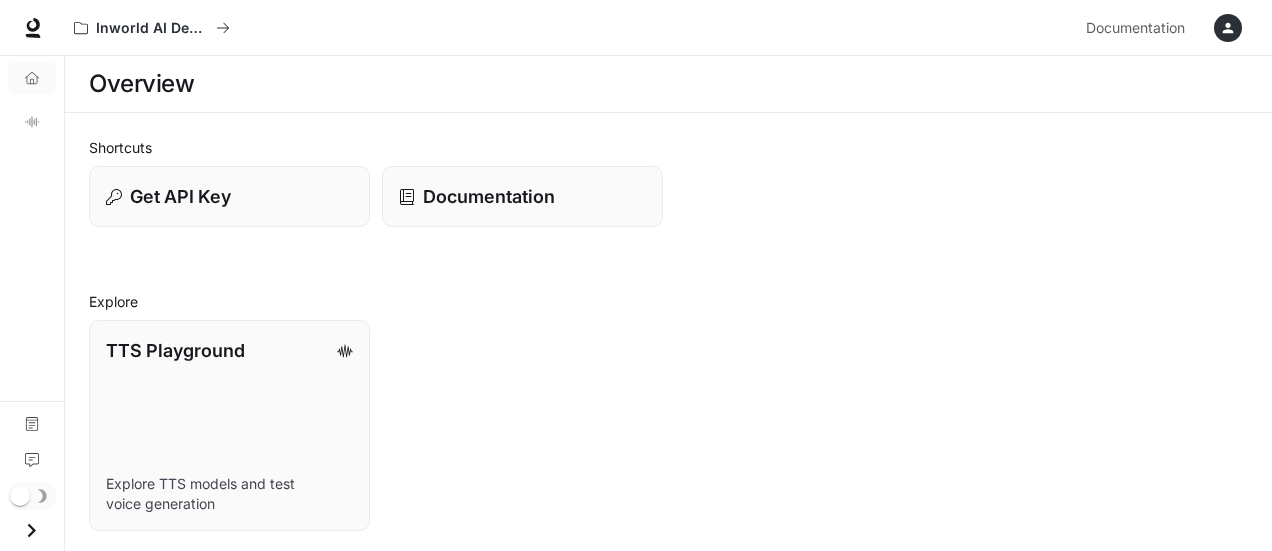 scroll, scrollTop: 2, scrollLeft: 0, axis: vertical 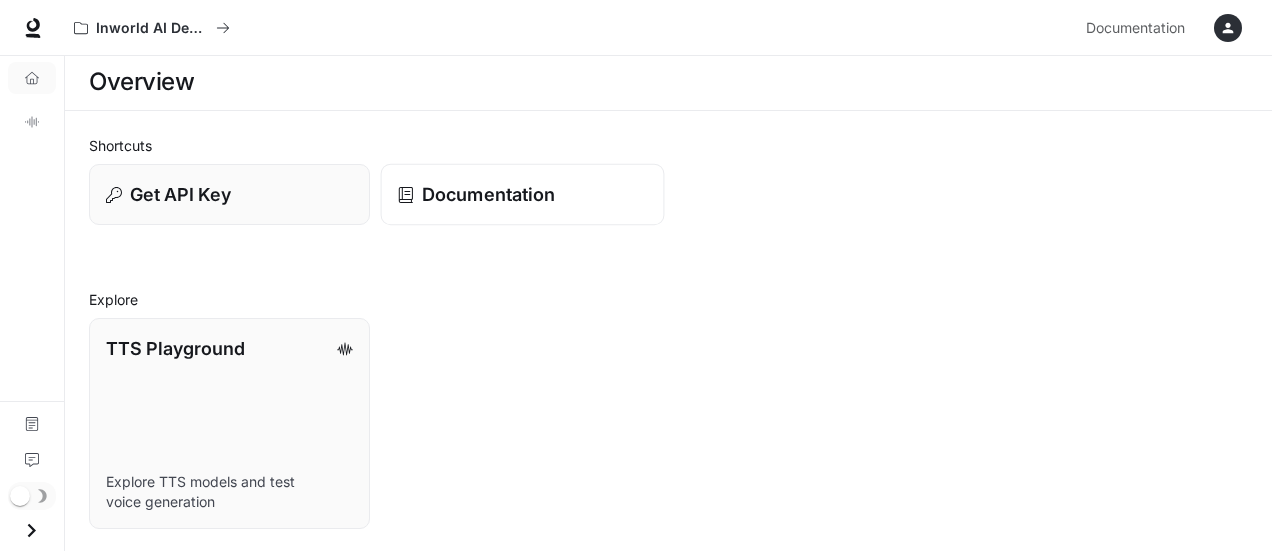 click on "Documentation" at bounding box center [522, 195] 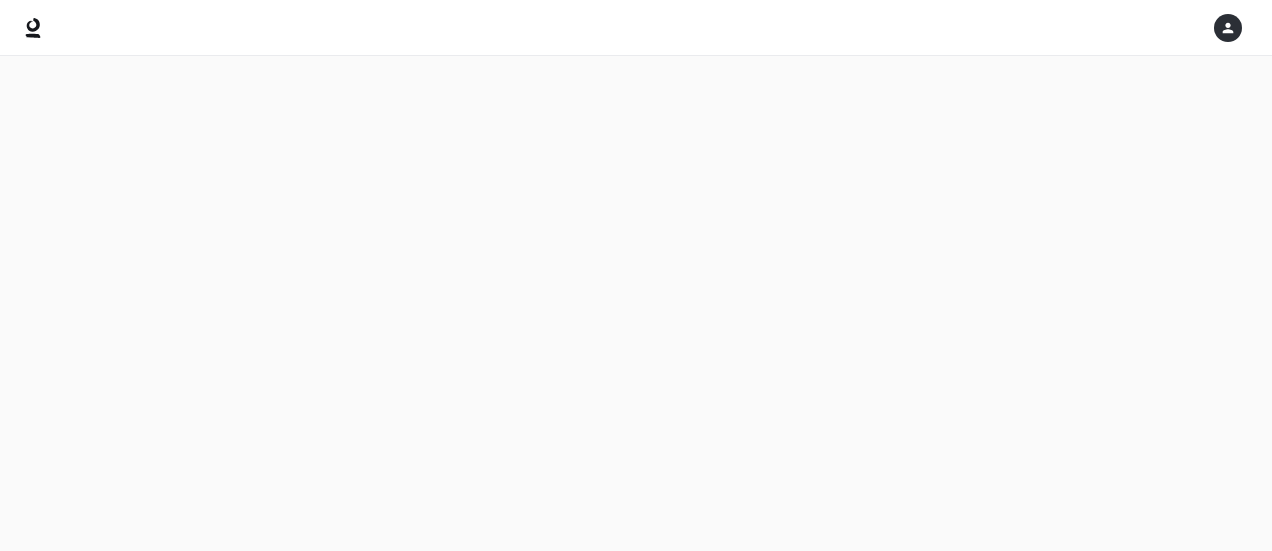 scroll, scrollTop: 0, scrollLeft: 0, axis: both 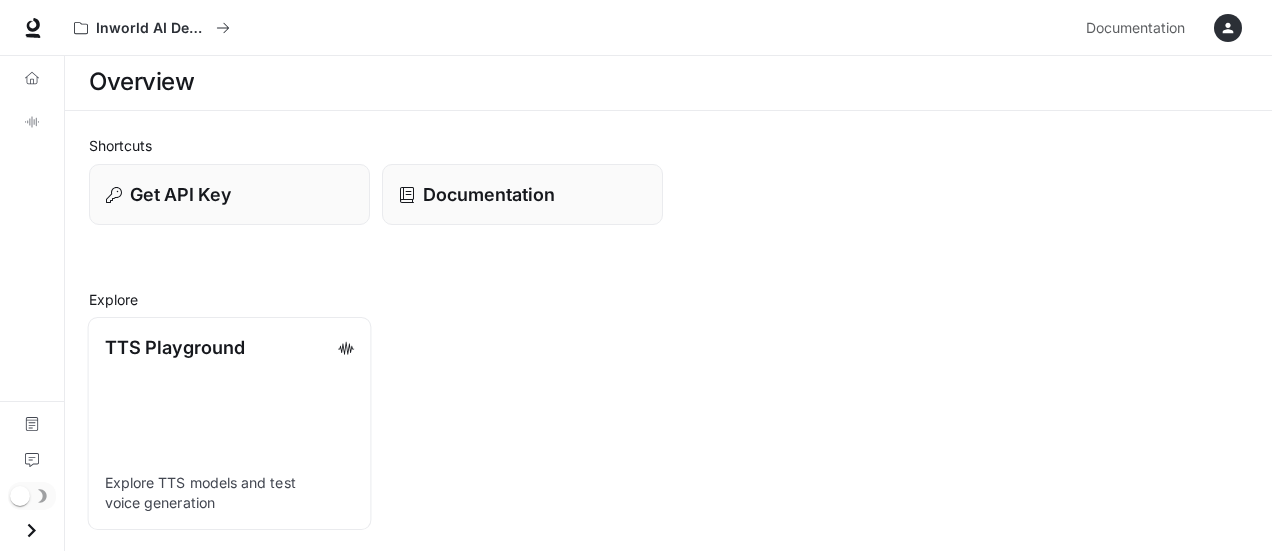 click on "TTS Playground Explore TTS models and test voice generation" at bounding box center (230, 423) 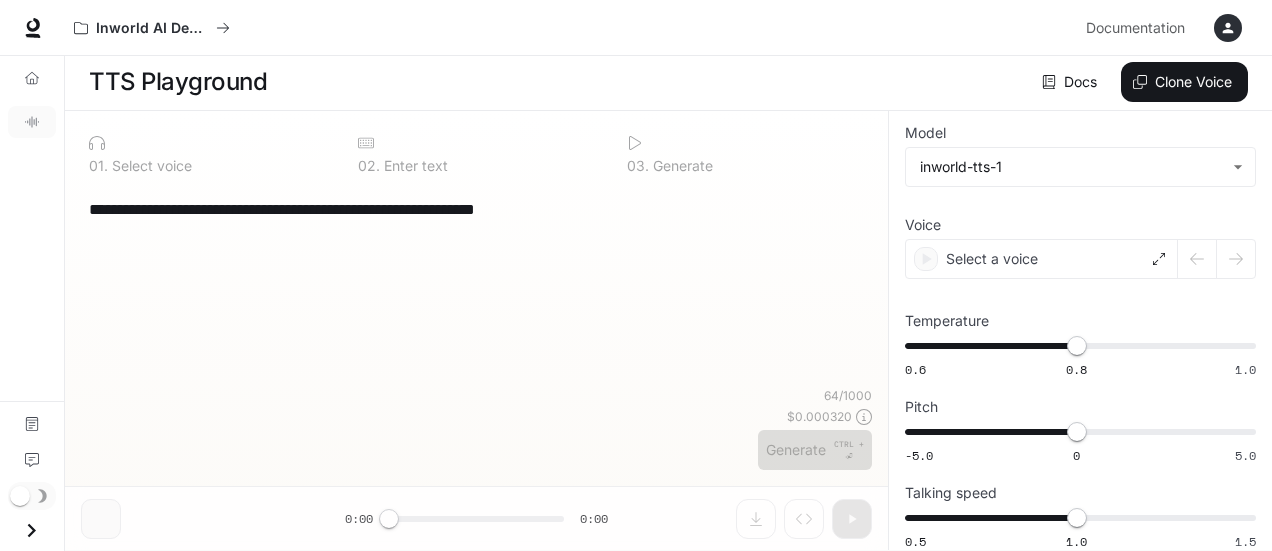 type on "**********" 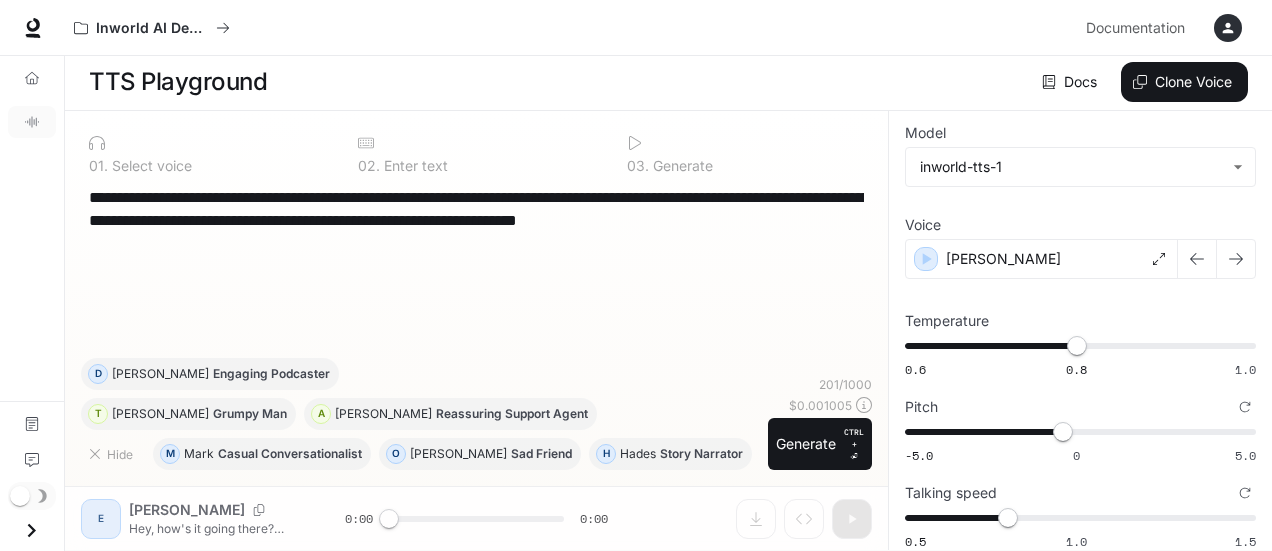 scroll, scrollTop: 3, scrollLeft: 0, axis: vertical 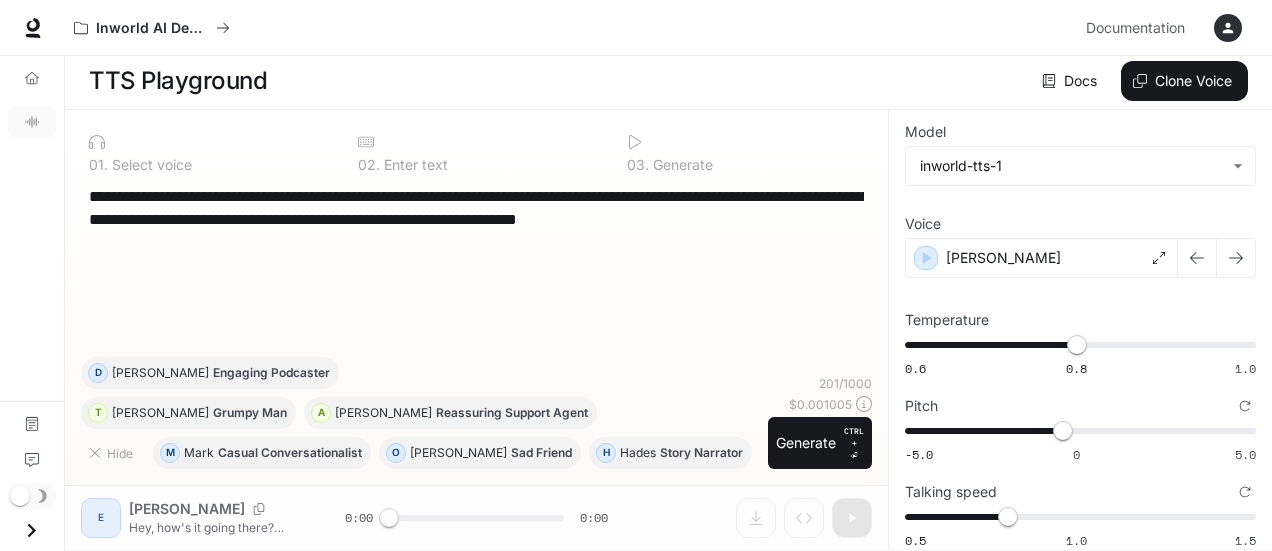 click on "Voice" at bounding box center (1080, 228) 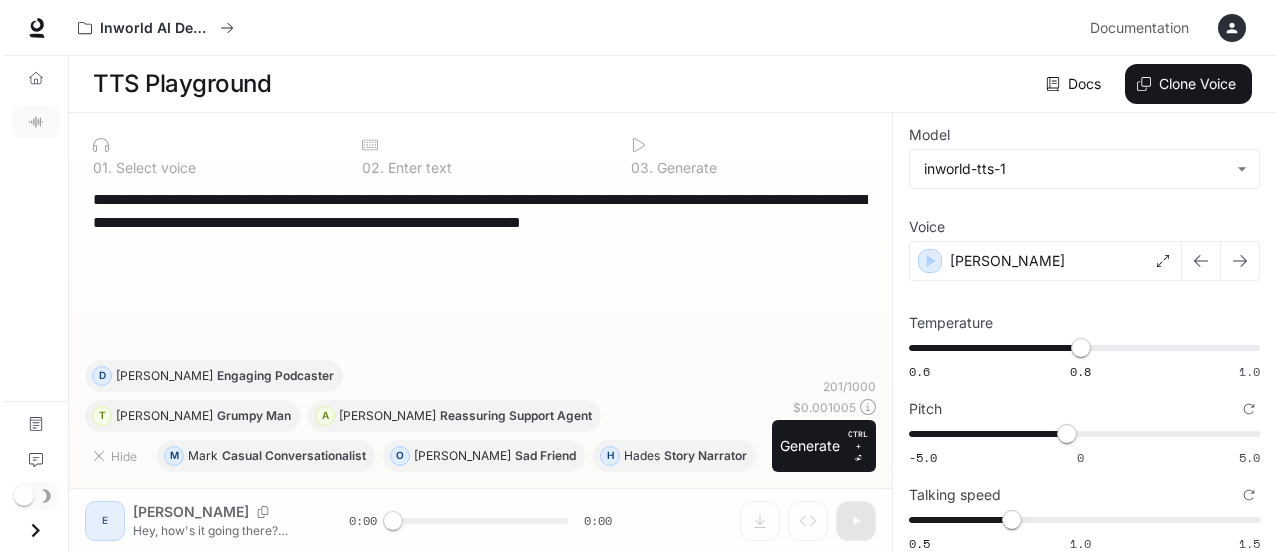 scroll, scrollTop: 3, scrollLeft: 0, axis: vertical 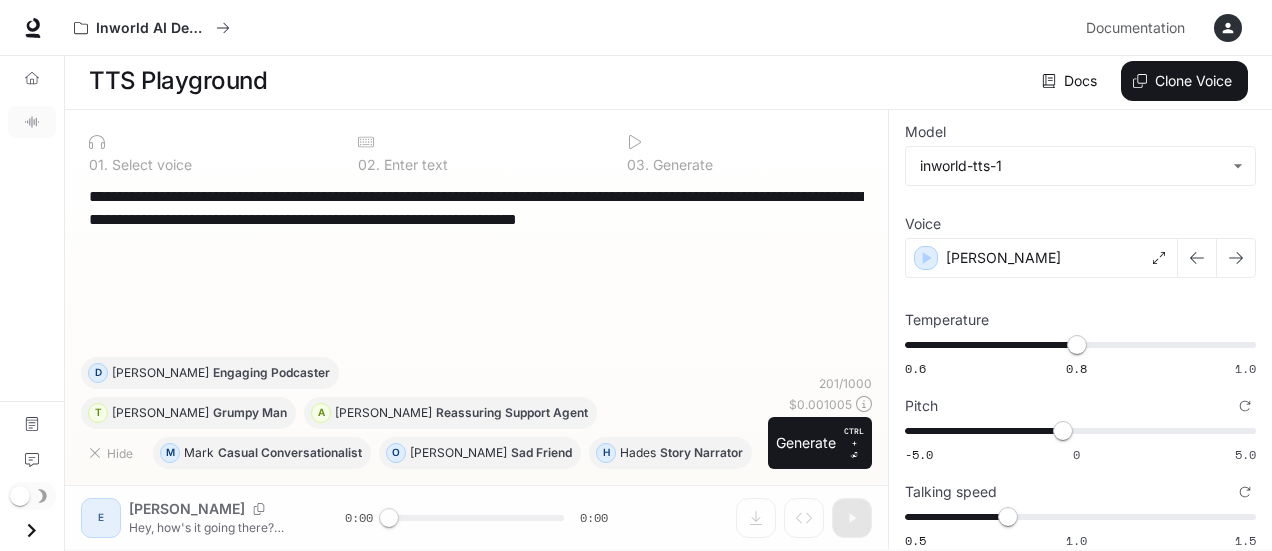 click on "**********" at bounding box center [476, 208] 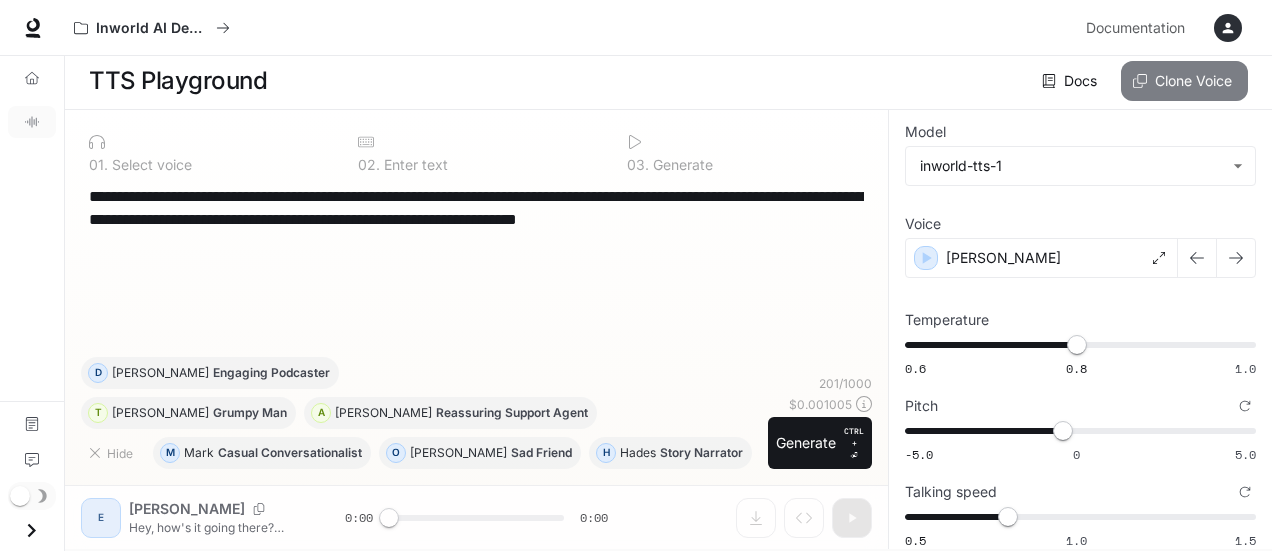 click on "Clone Voice" at bounding box center [1184, 81] 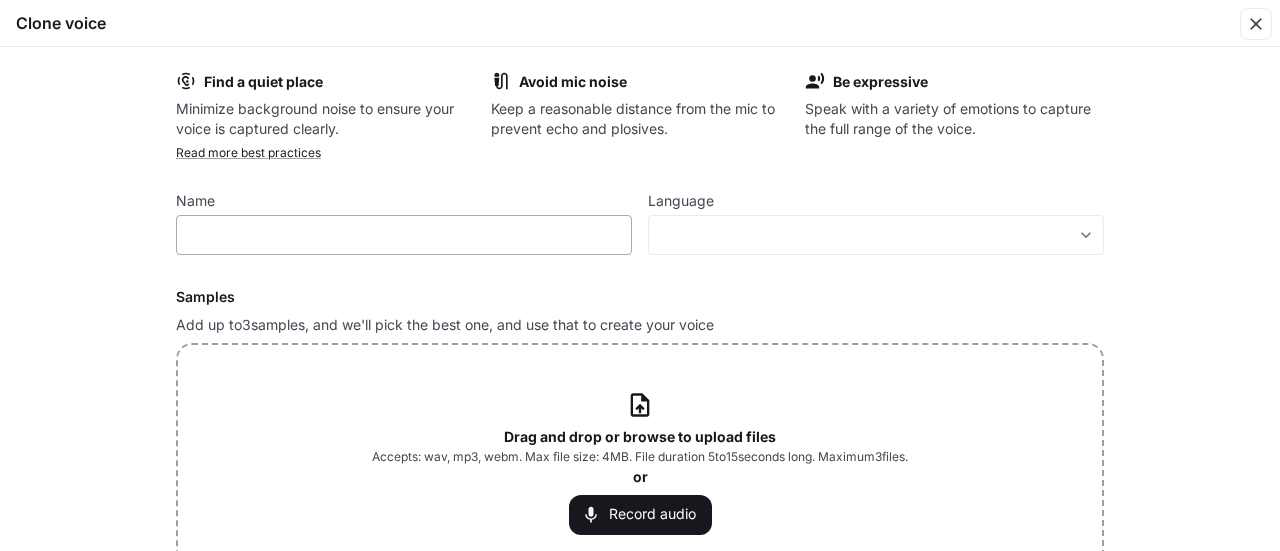 click on "​" at bounding box center [404, 235] 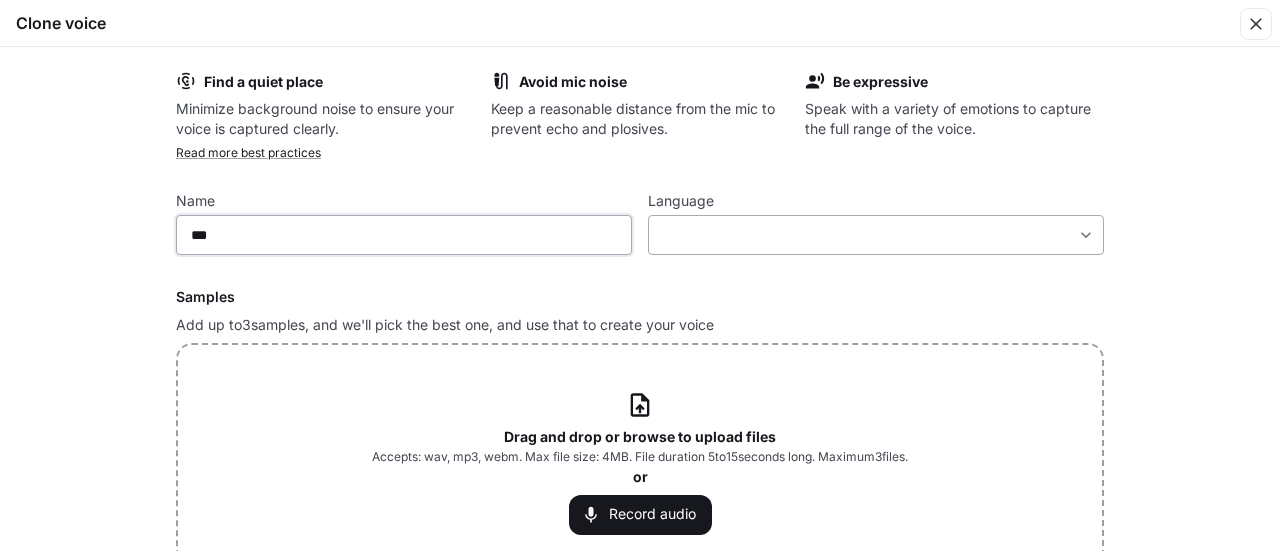 type on "***" 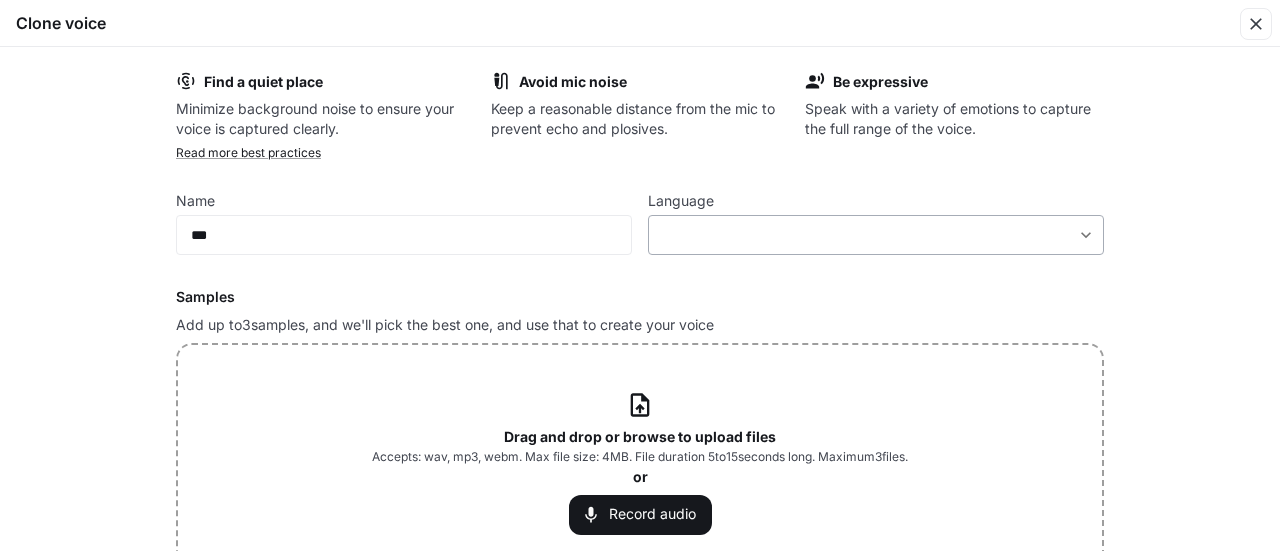 click on "**********" at bounding box center (640, 273) 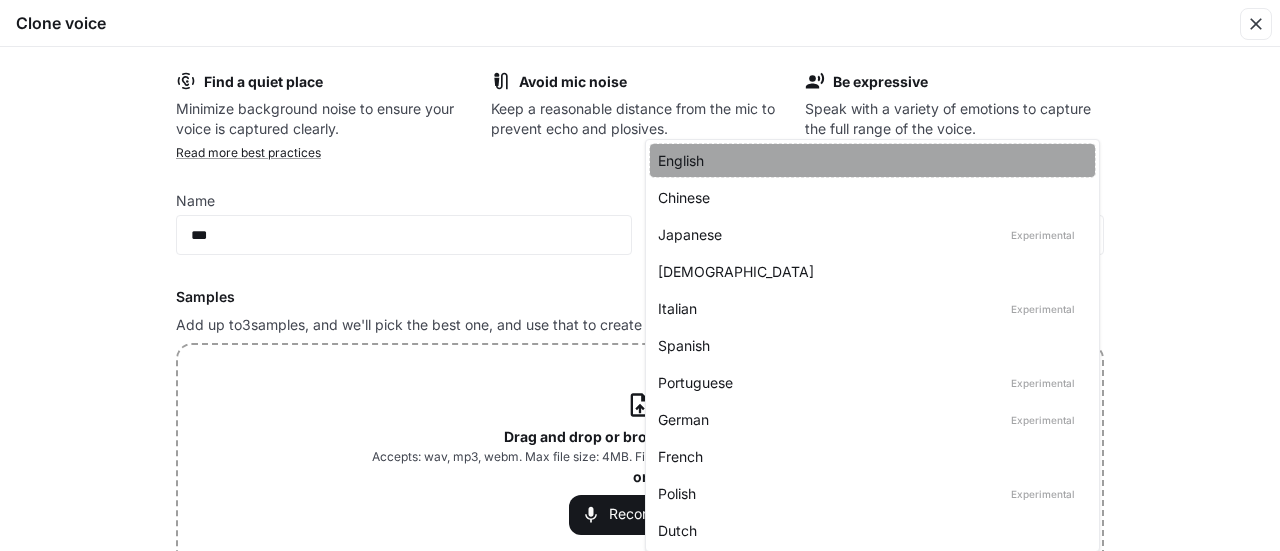 click on "English" at bounding box center (868, 160) 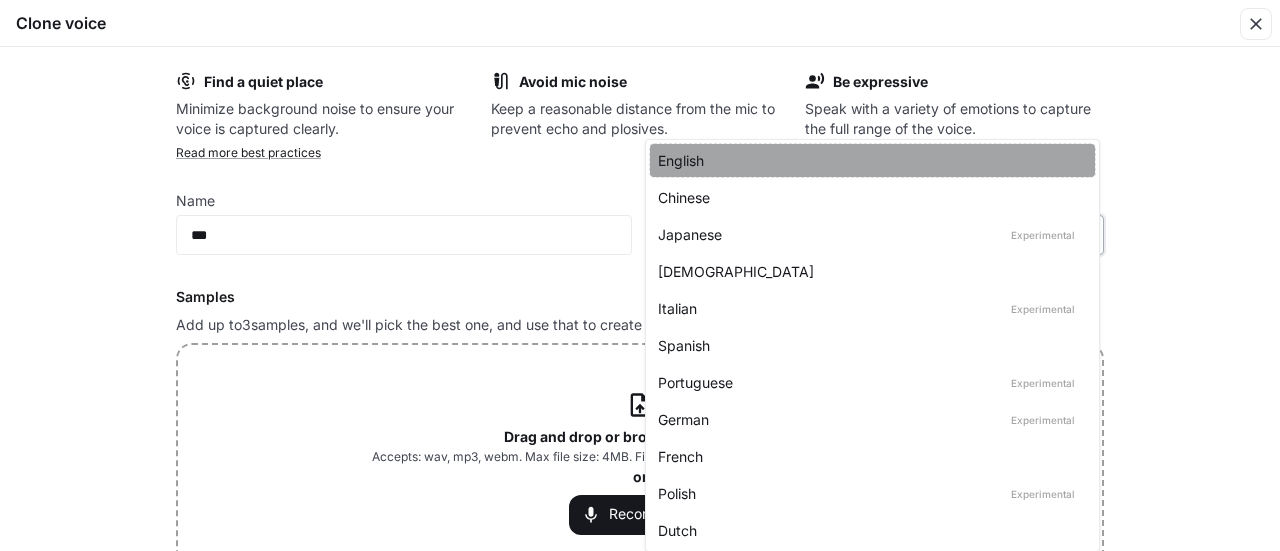 type on "*****" 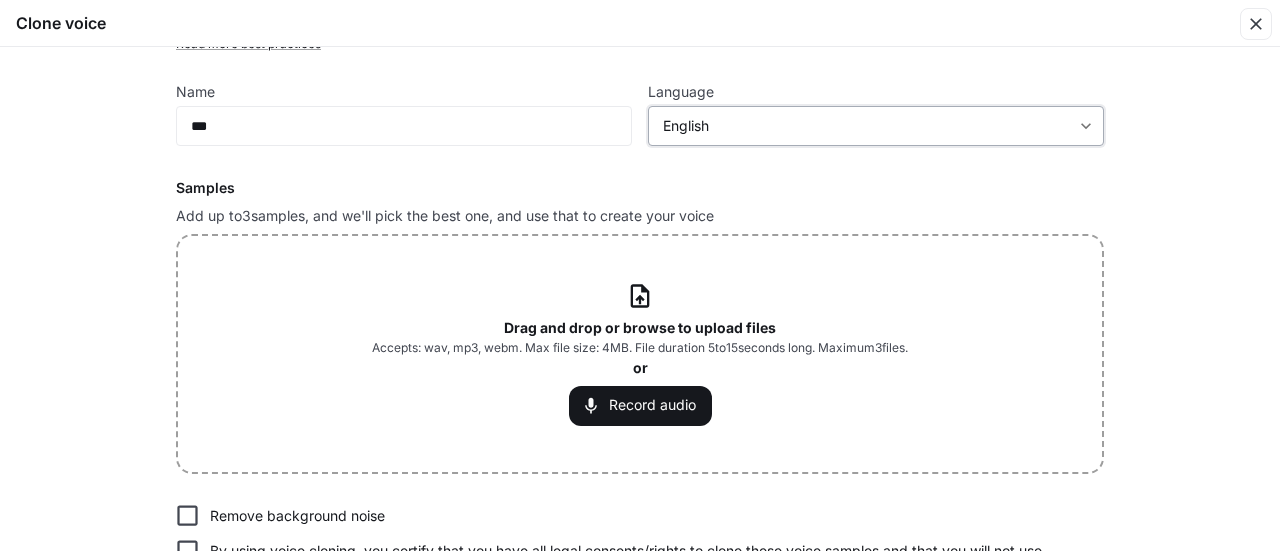 scroll, scrollTop: 109, scrollLeft: 0, axis: vertical 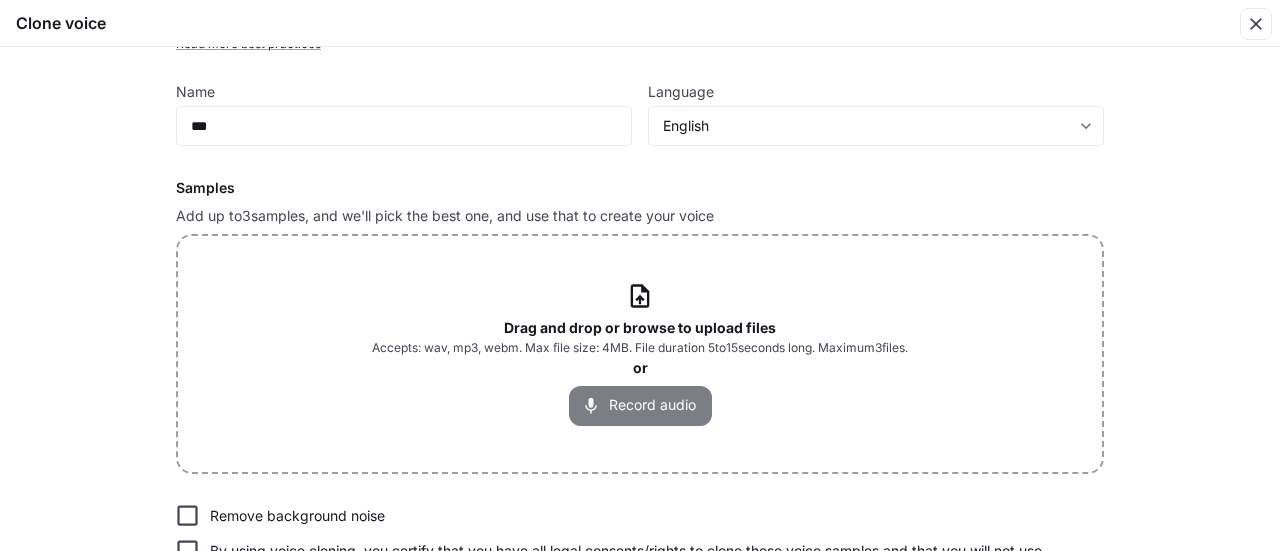 click on "Record audio" at bounding box center (640, 406) 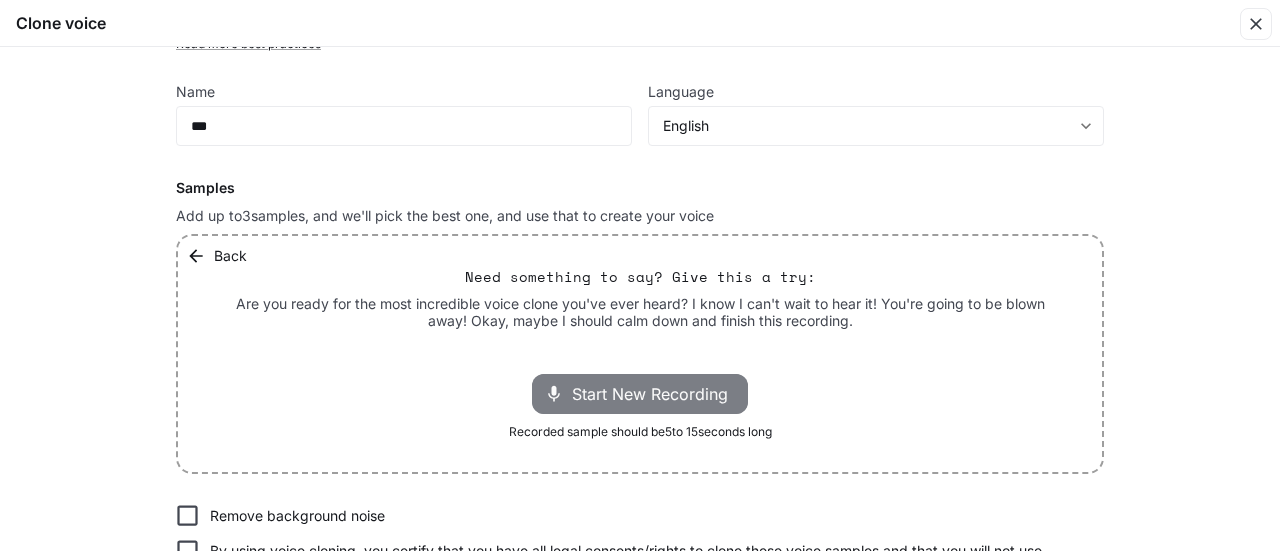 click on "Start New Recording" at bounding box center (656, 394) 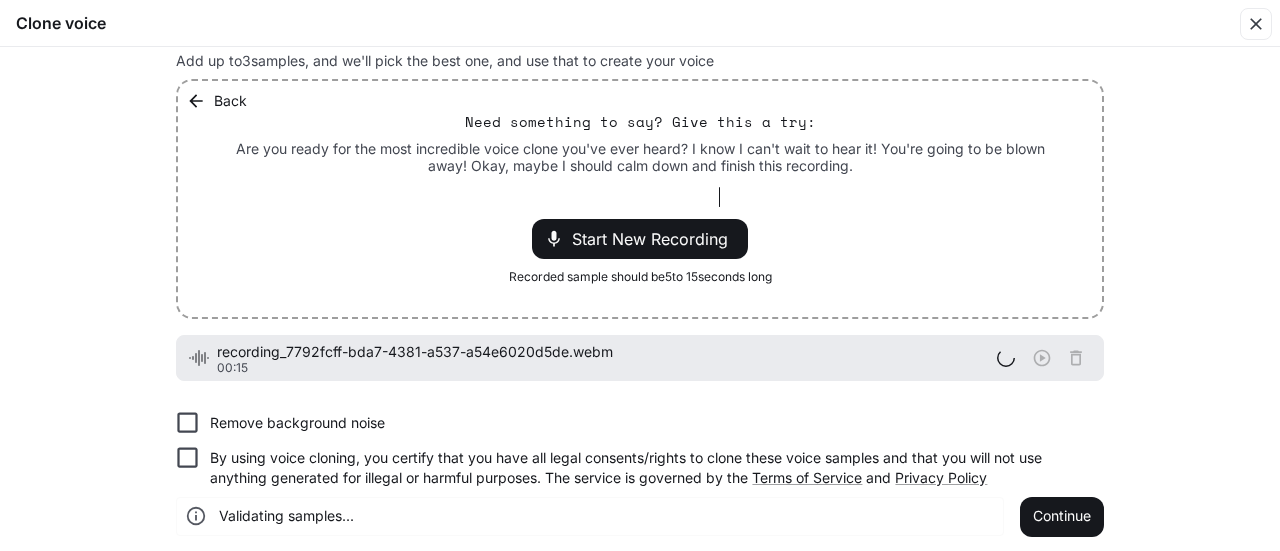 scroll, scrollTop: 272, scrollLeft: 0, axis: vertical 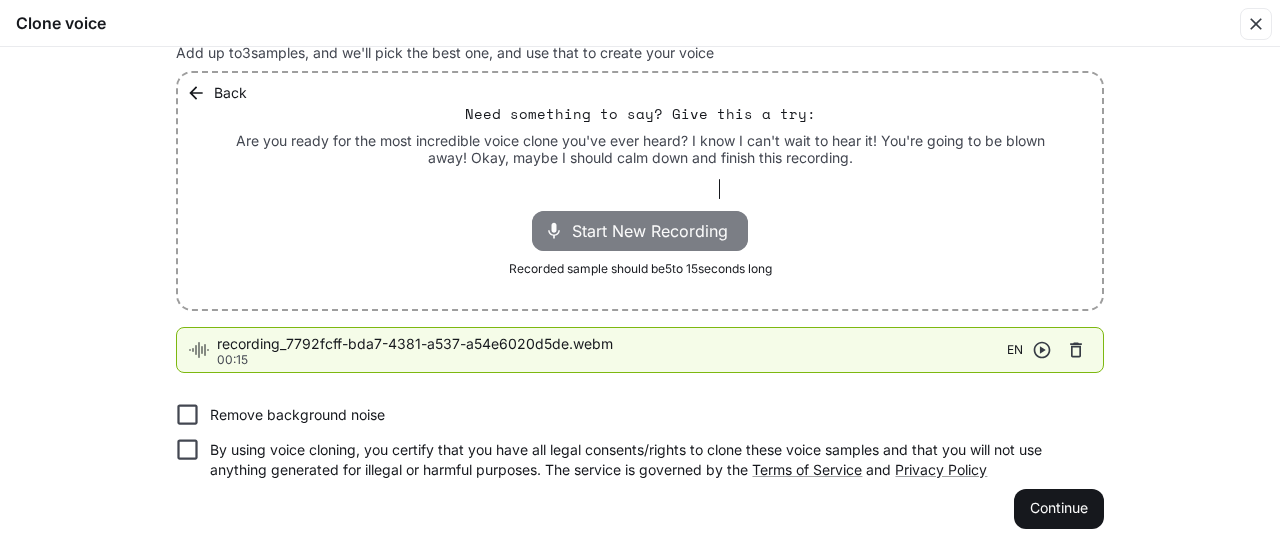 click on "Start New Recording" at bounding box center [656, 231] 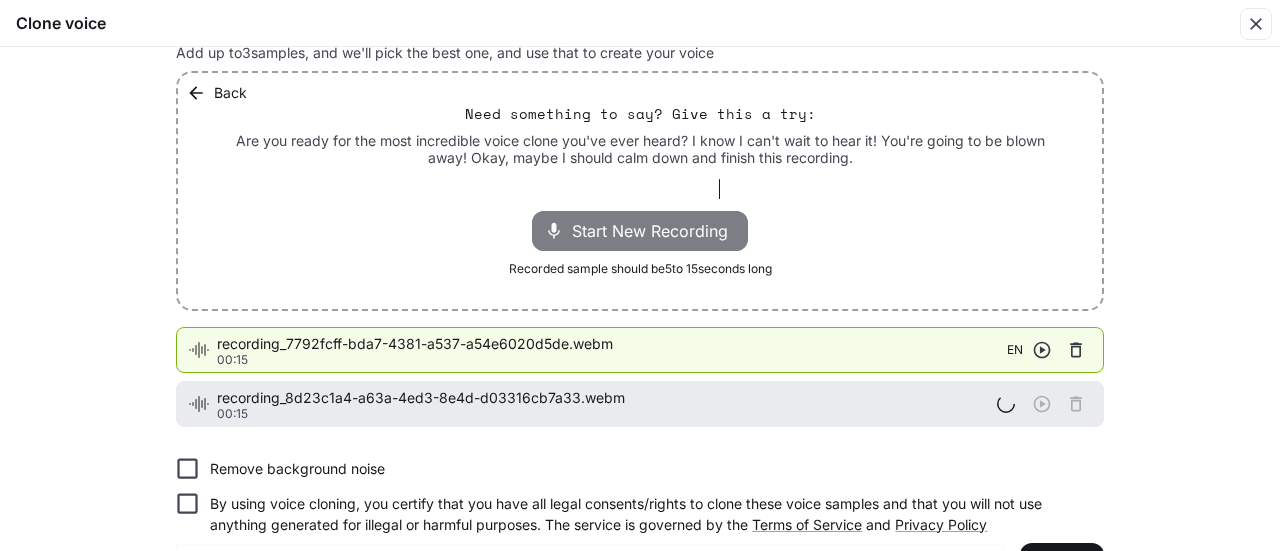 click on "Start New Recording" at bounding box center [656, 231] 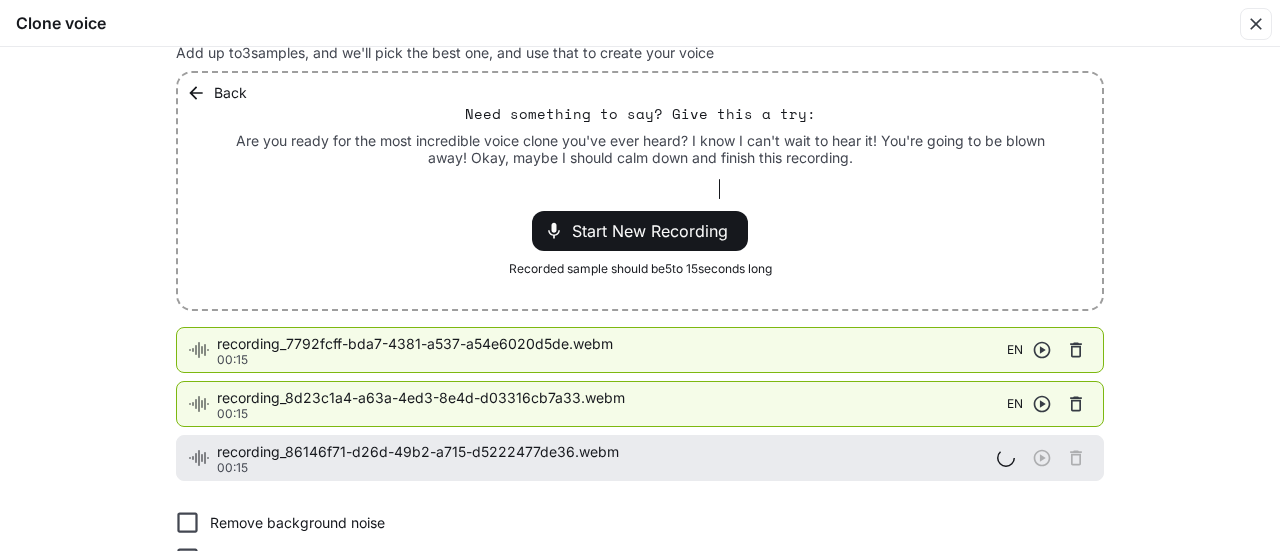 scroll, scrollTop: 378, scrollLeft: 0, axis: vertical 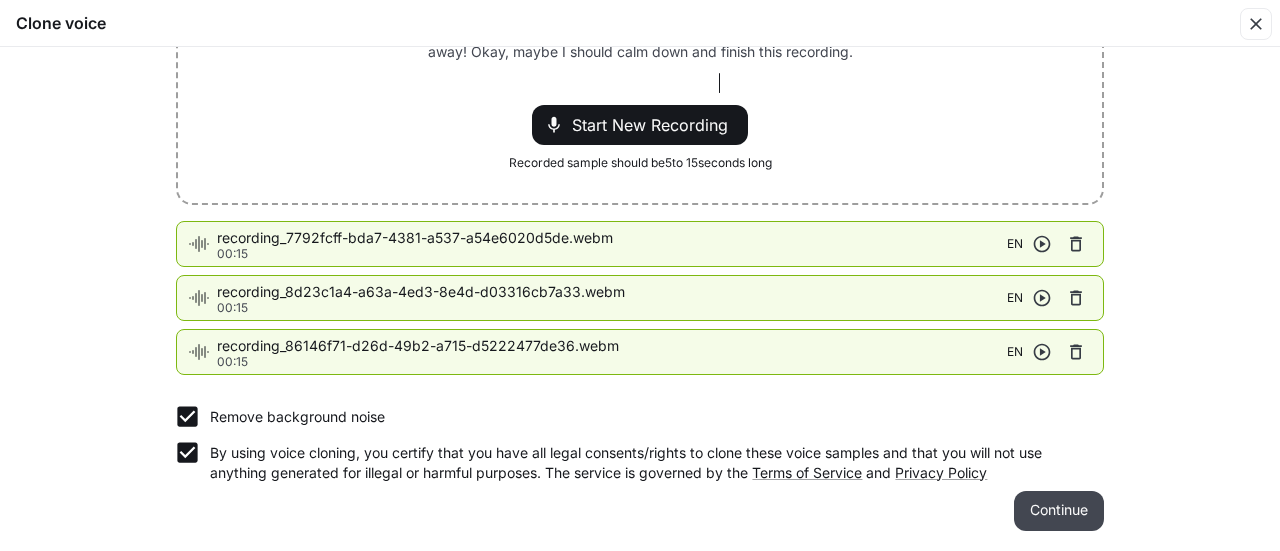 click on "Continue" at bounding box center (1059, 511) 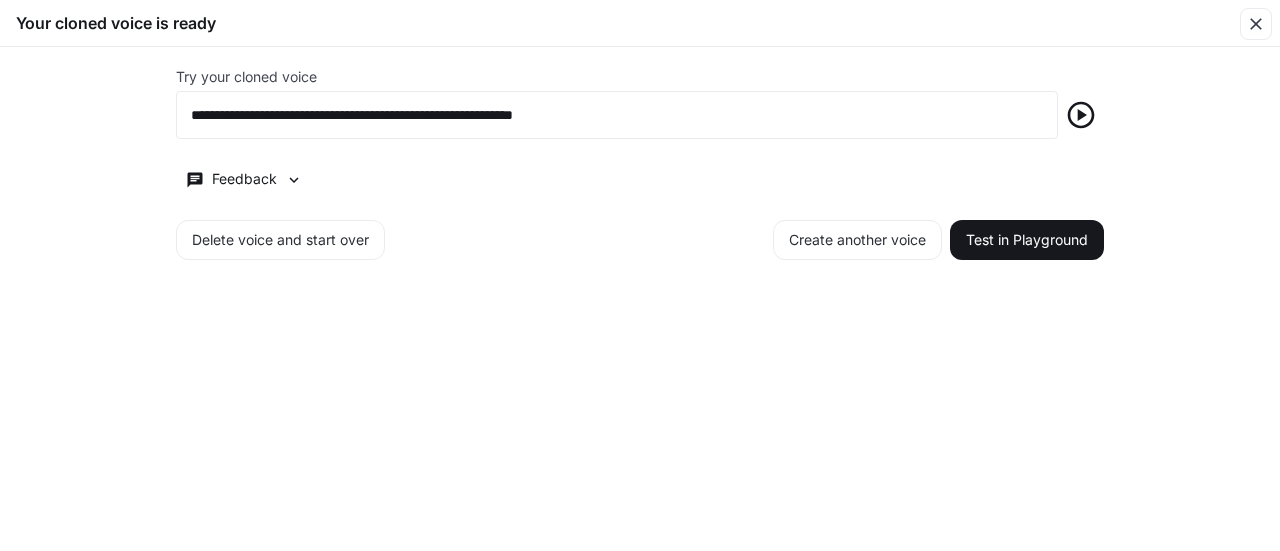 scroll, scrollTop: 0, scrollLeft: 0, axis: both 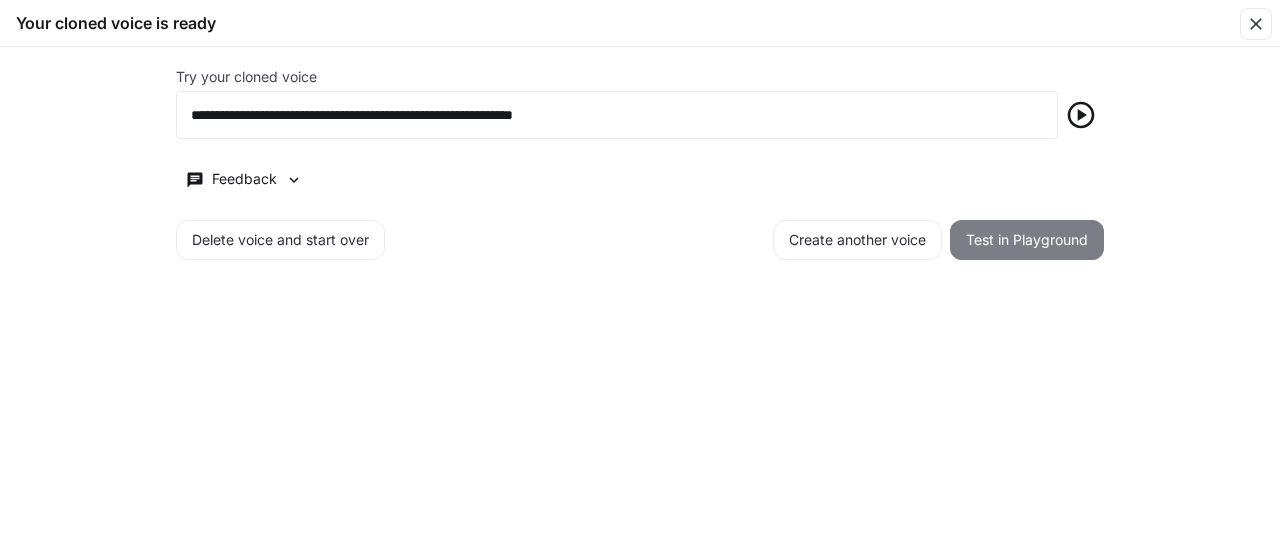 click on "Test in Playground" at bounding box center [1027, 240] 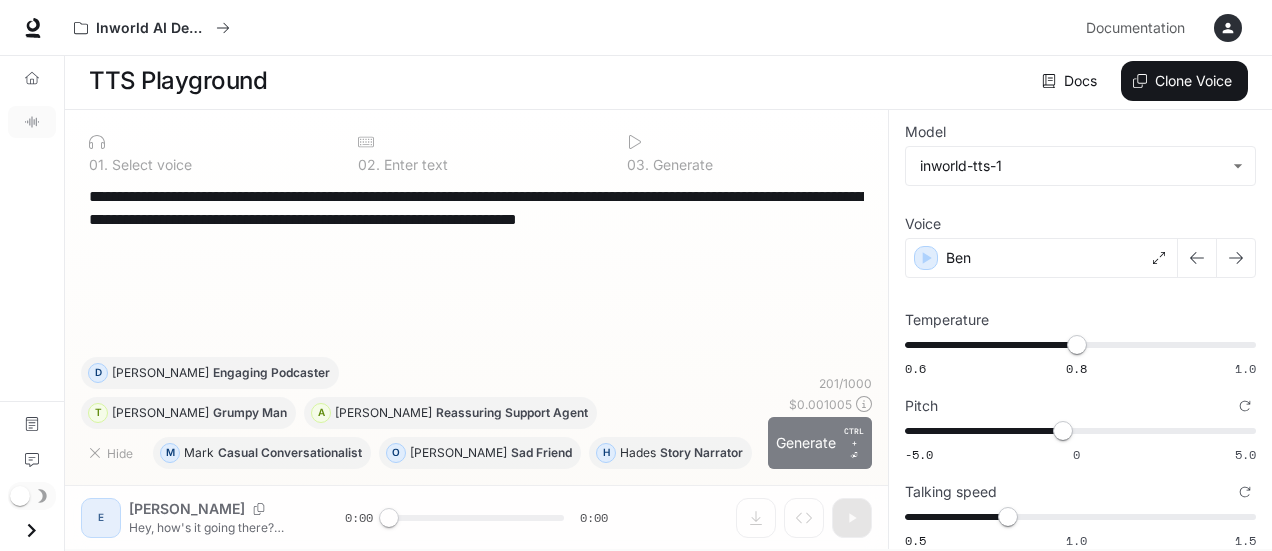click on "Generate CTRL +  ⏎" at bounding box center (820, 443) 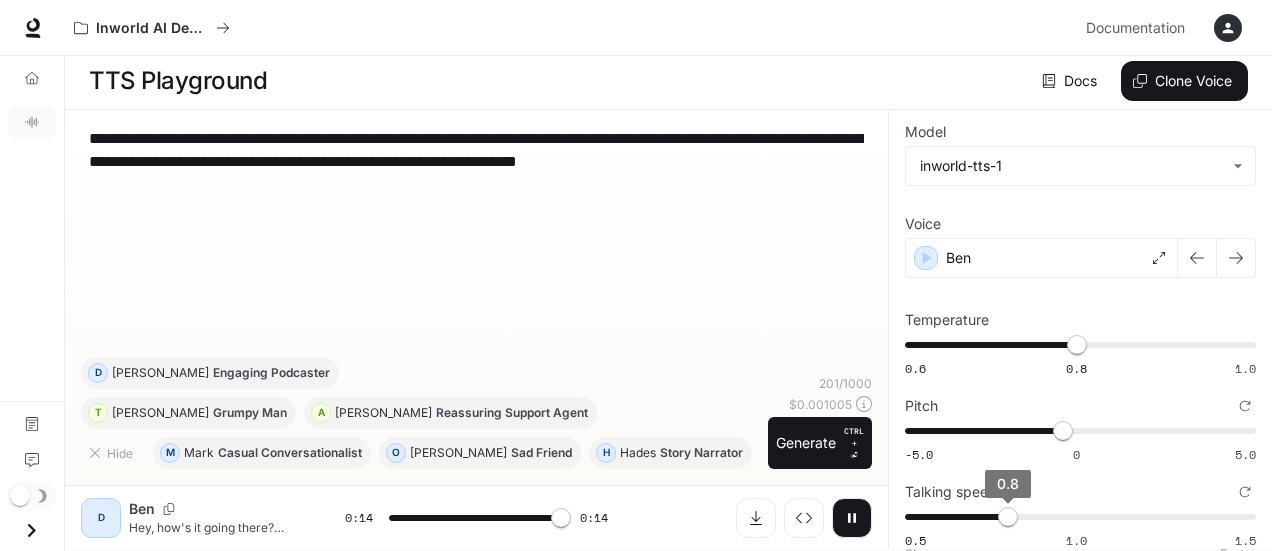 type on "*" 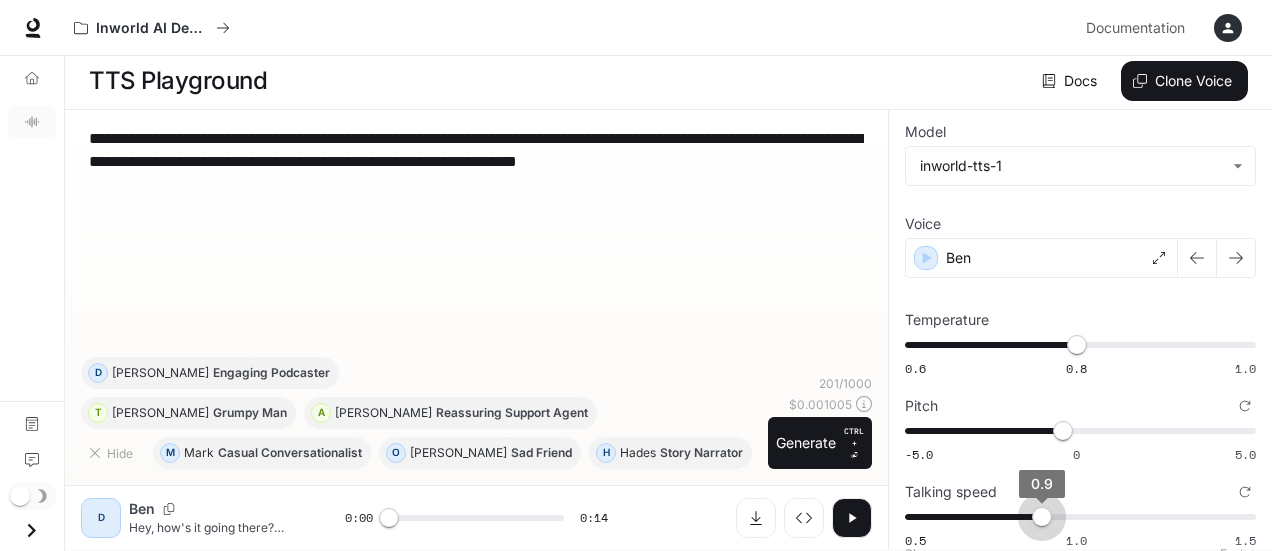 type on "*" 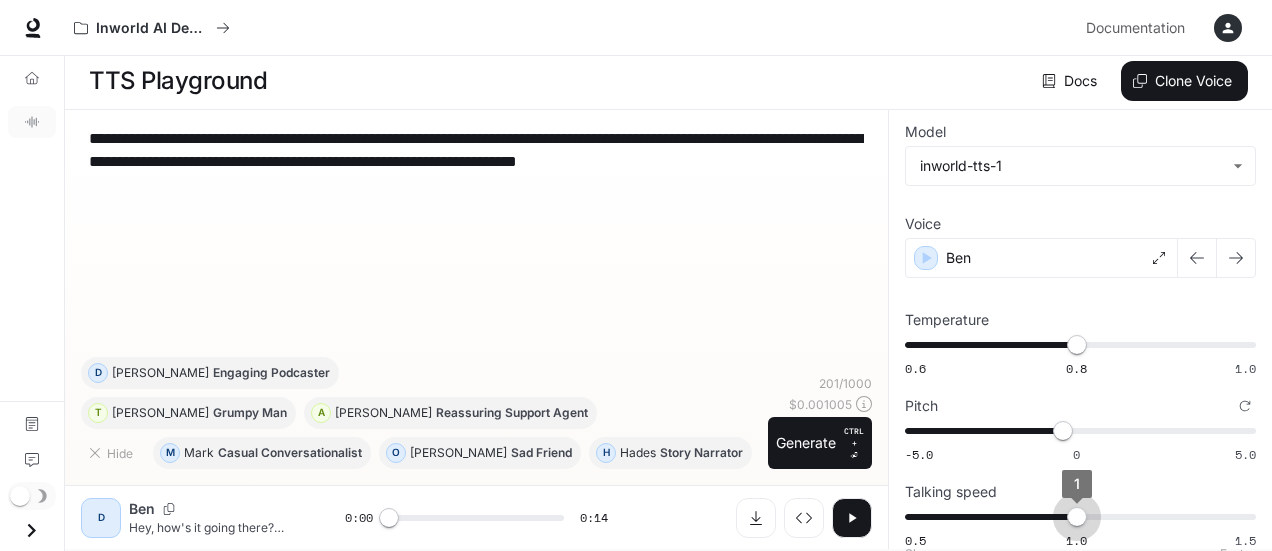 drag, startPoint x: 1008, startPoint y: 518, endPoint x: 1063, endPoint y: 514, distance: 55.145264 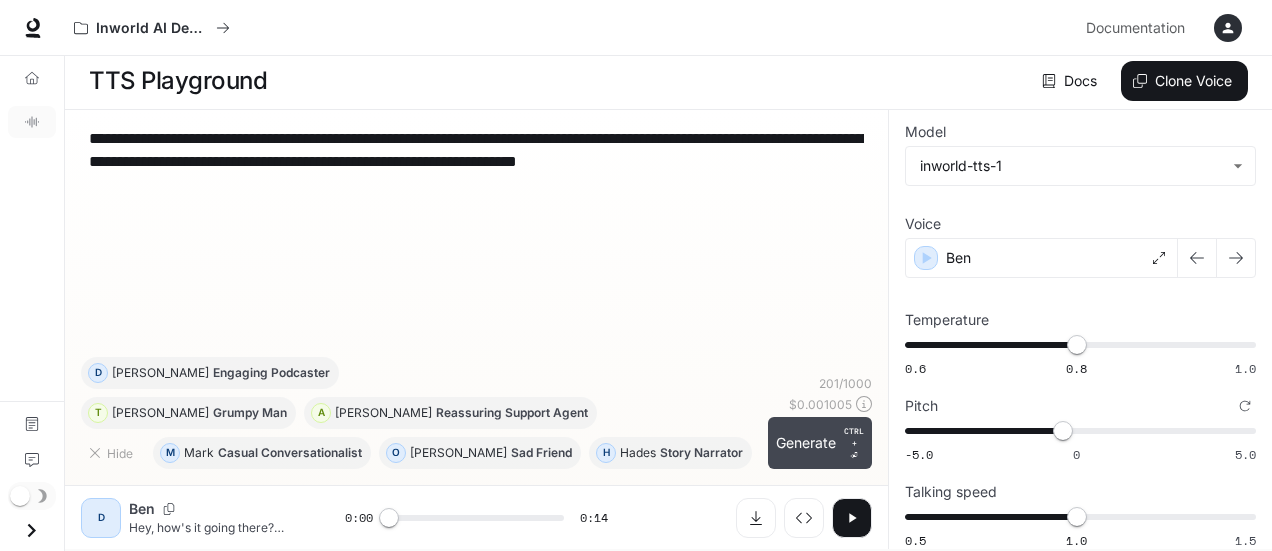 click on "Generate CTRL +  ⏎" at bounding box center [820, 443] 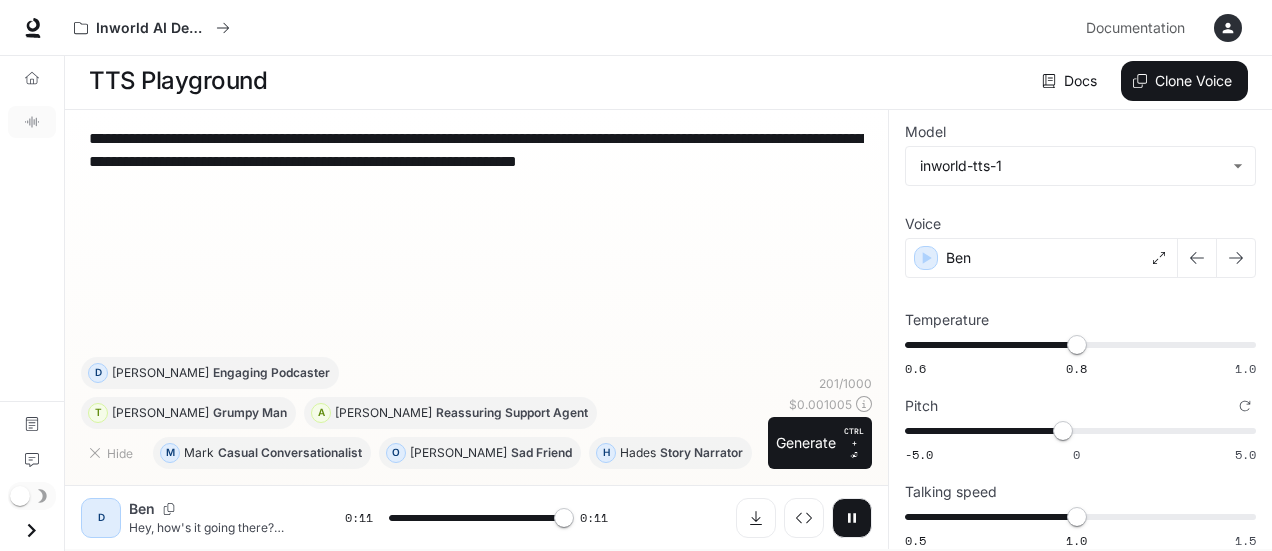 type on "*" 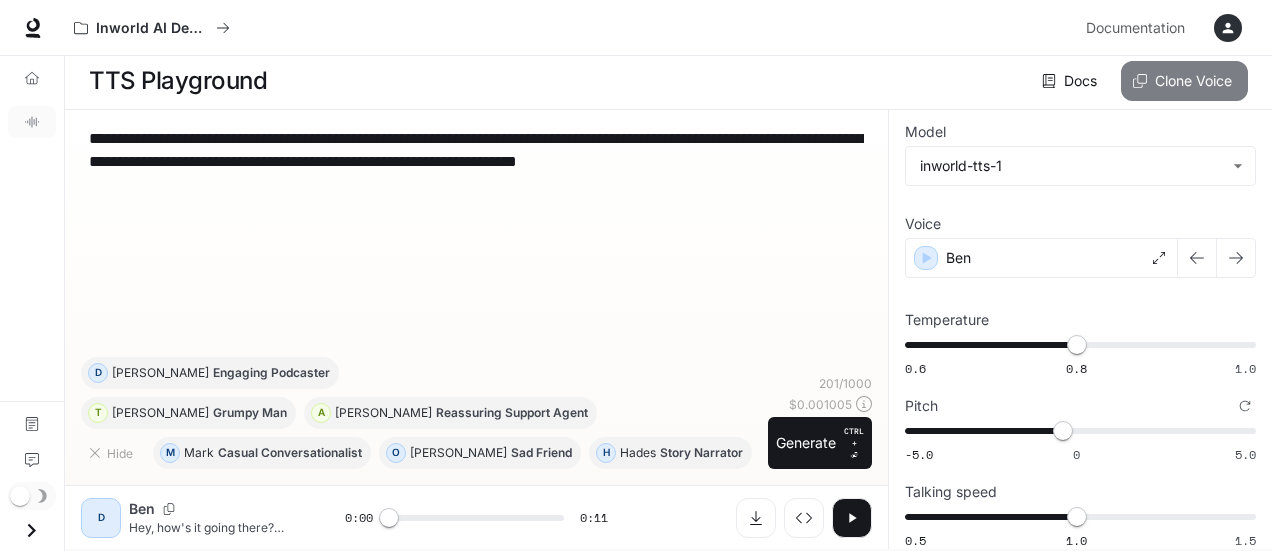 click on "Clone Voice" at bounding box center (1184, 81) 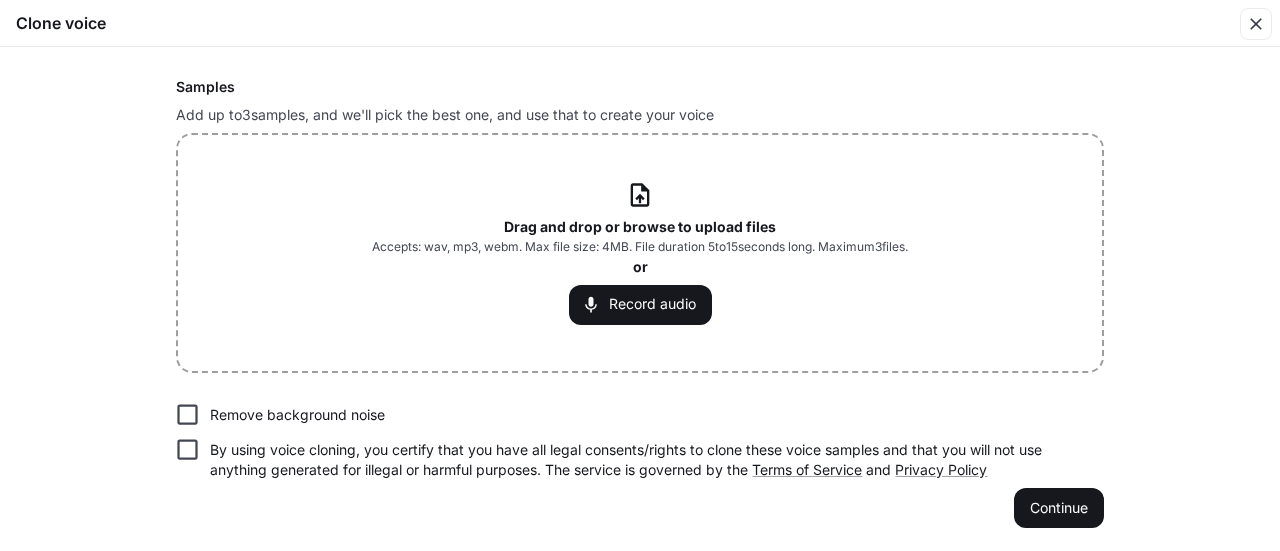 scroll, scrollTop: 0, scrollLeft: 0, axis: both 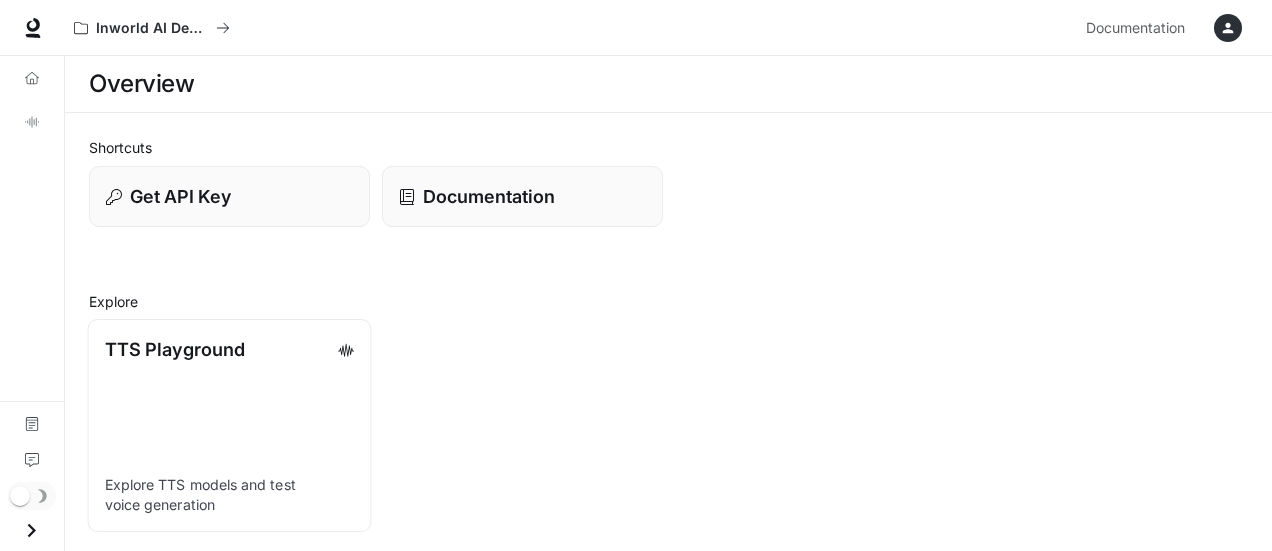 click on "TTS Playground Explore TTS models and test voice generation" at bounding box center (230, 425) 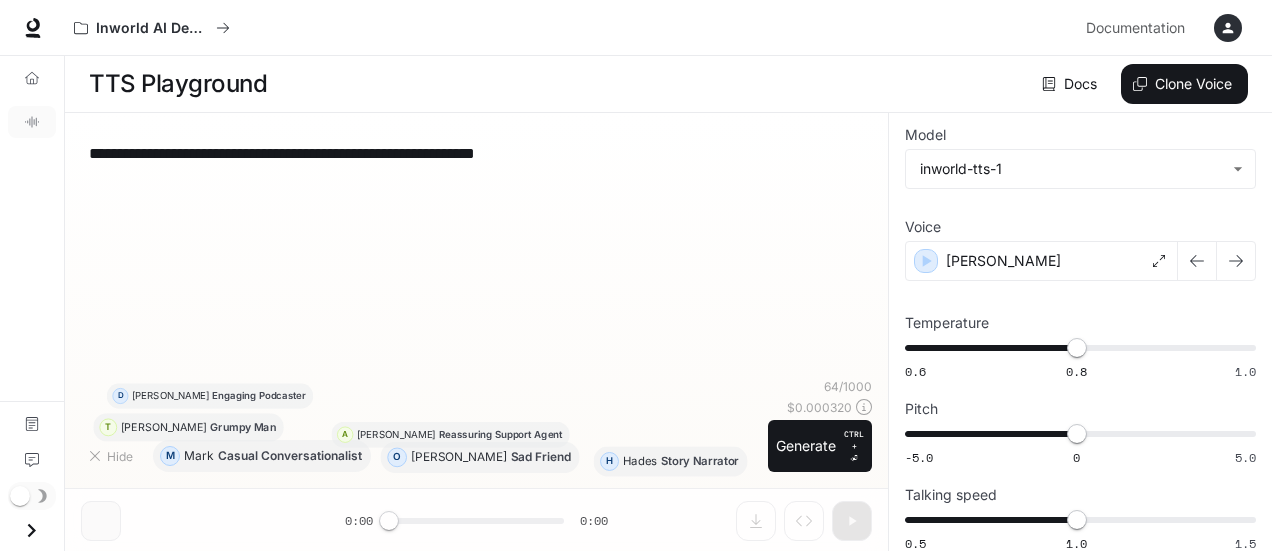 type on "**********" 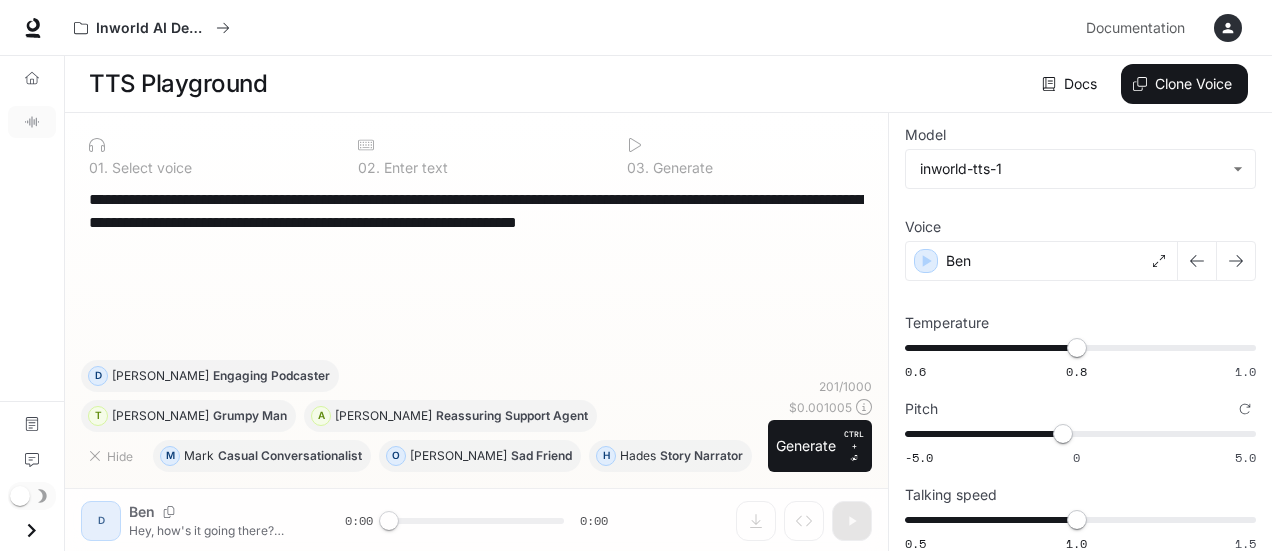 click on "**********" at bounding box center (476, 211) 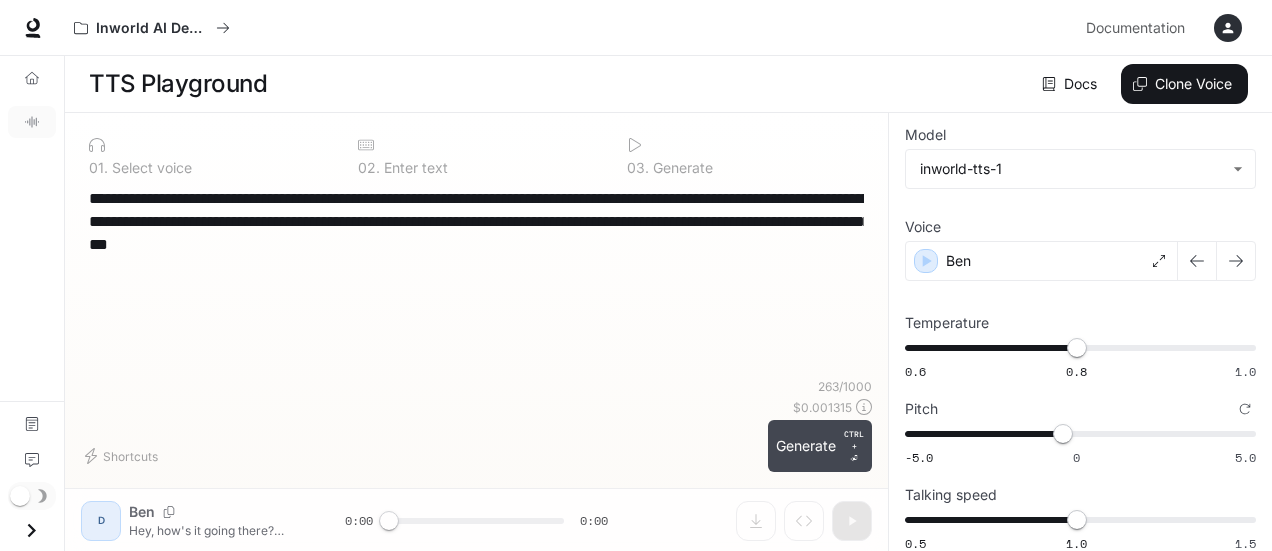 type on "**********" 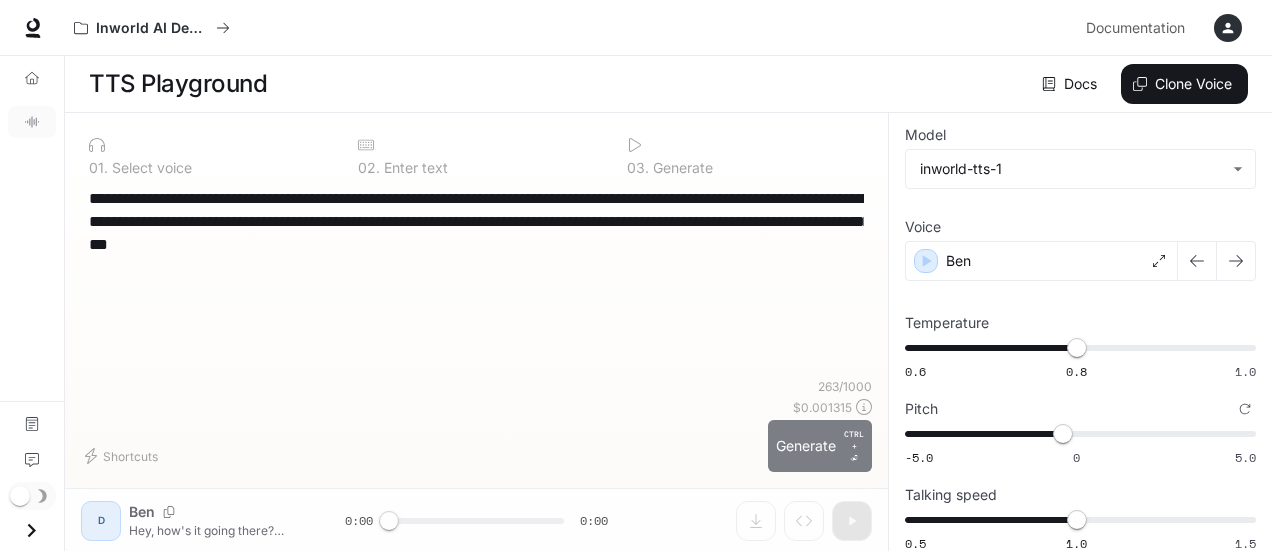 click on "Generate CTRL +  ⏎" at bounding box center [820, 446] 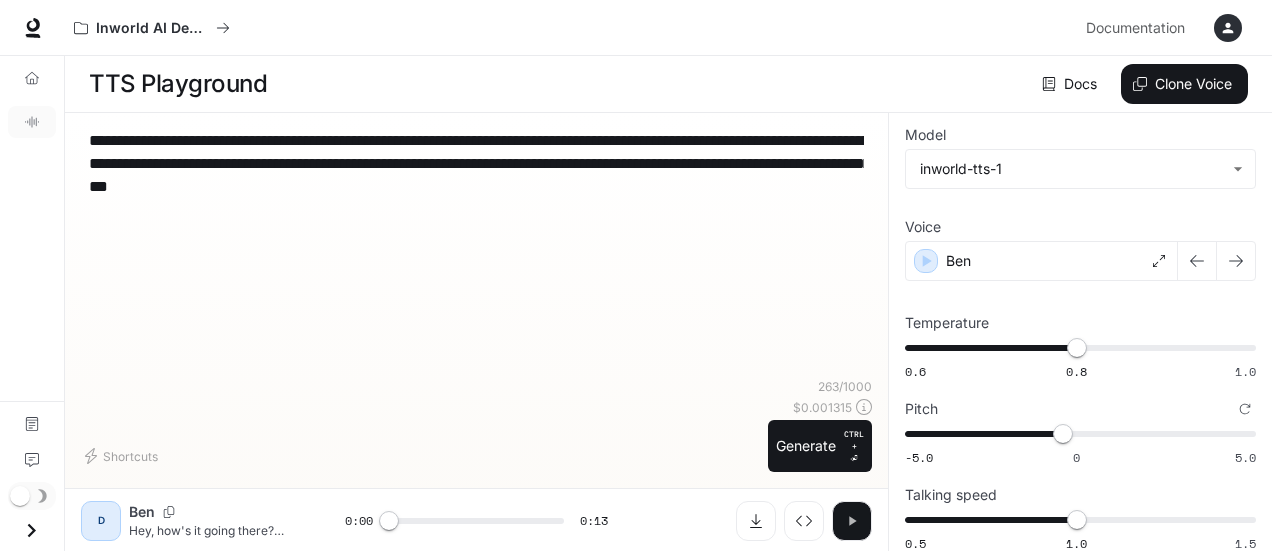 click at bounding box center (852, 521) 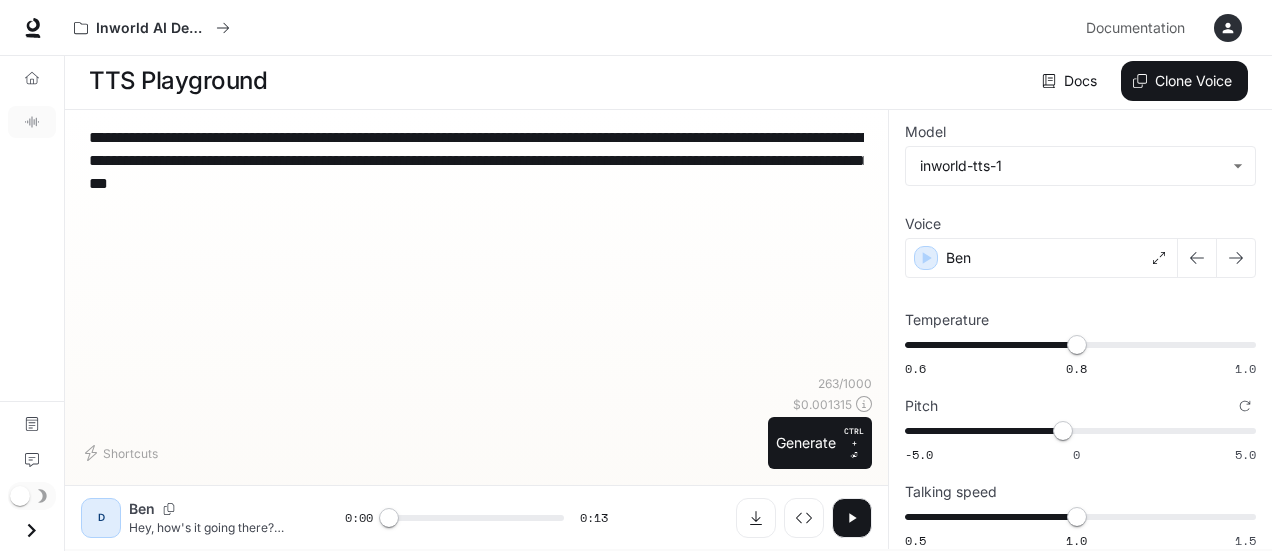 scroll, scrollTop: 0, scrollLeft: 0, axis: both 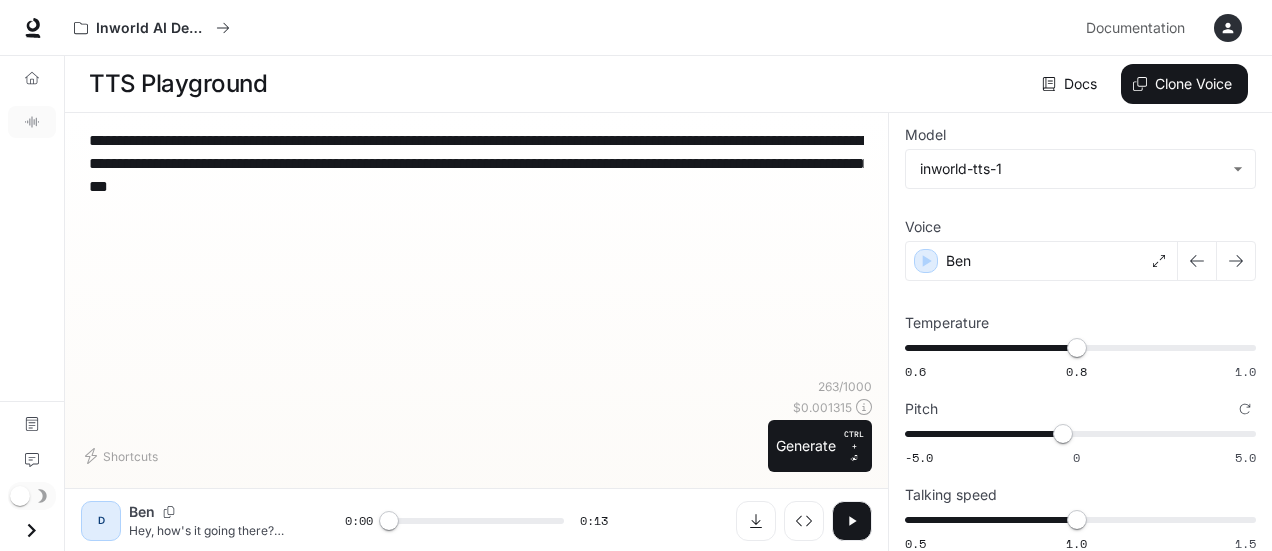 click 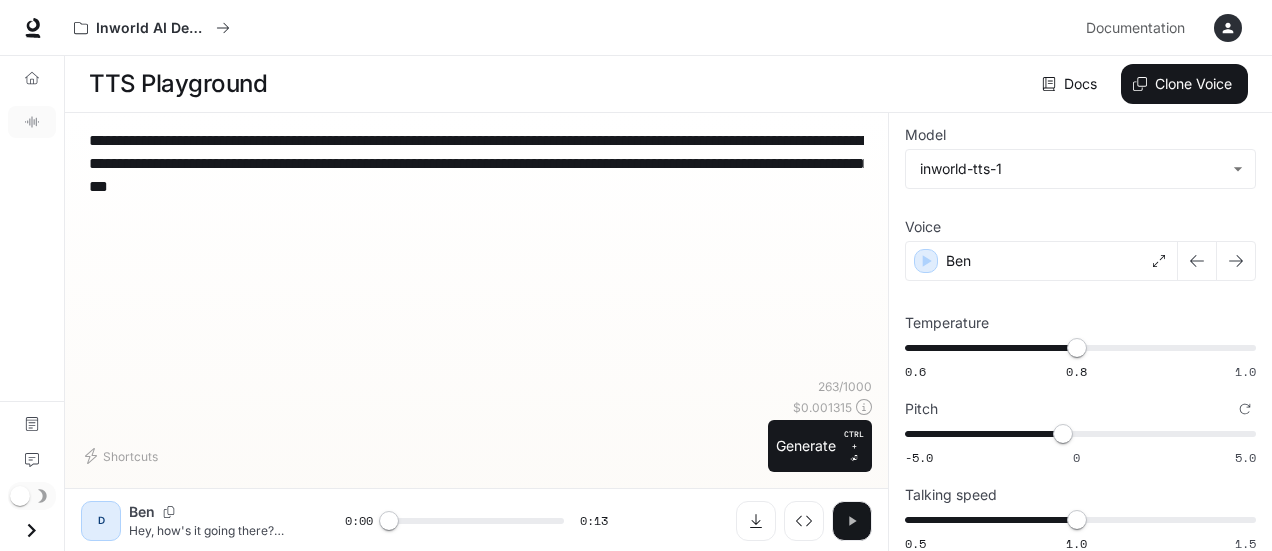 click 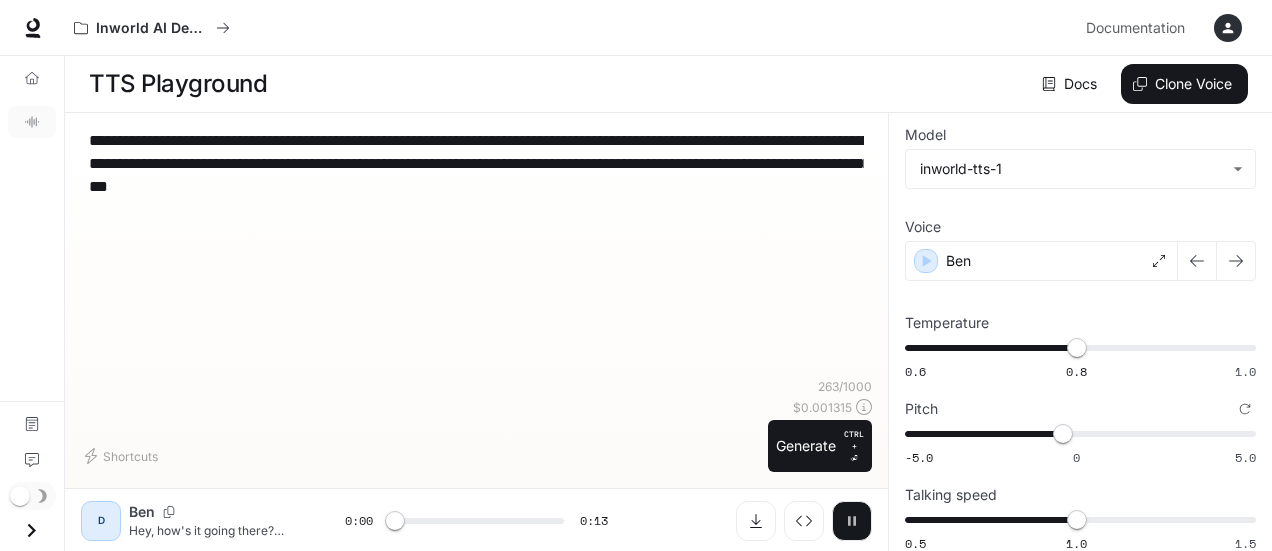 click 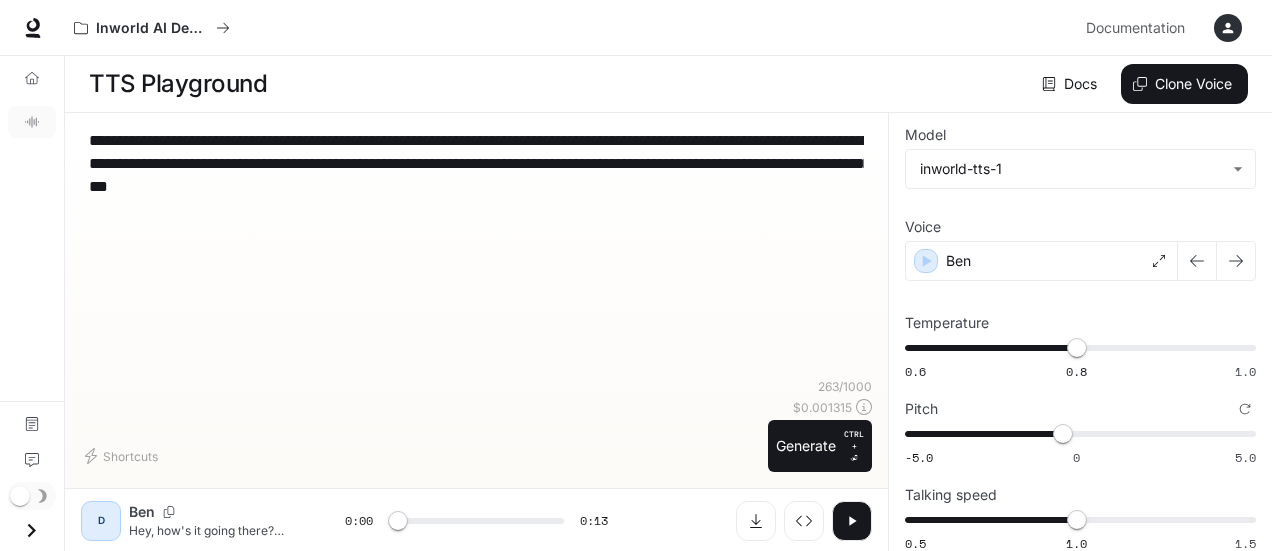 scroll, scrollTop: 3, scrollLeft: 0, axis: vertical 